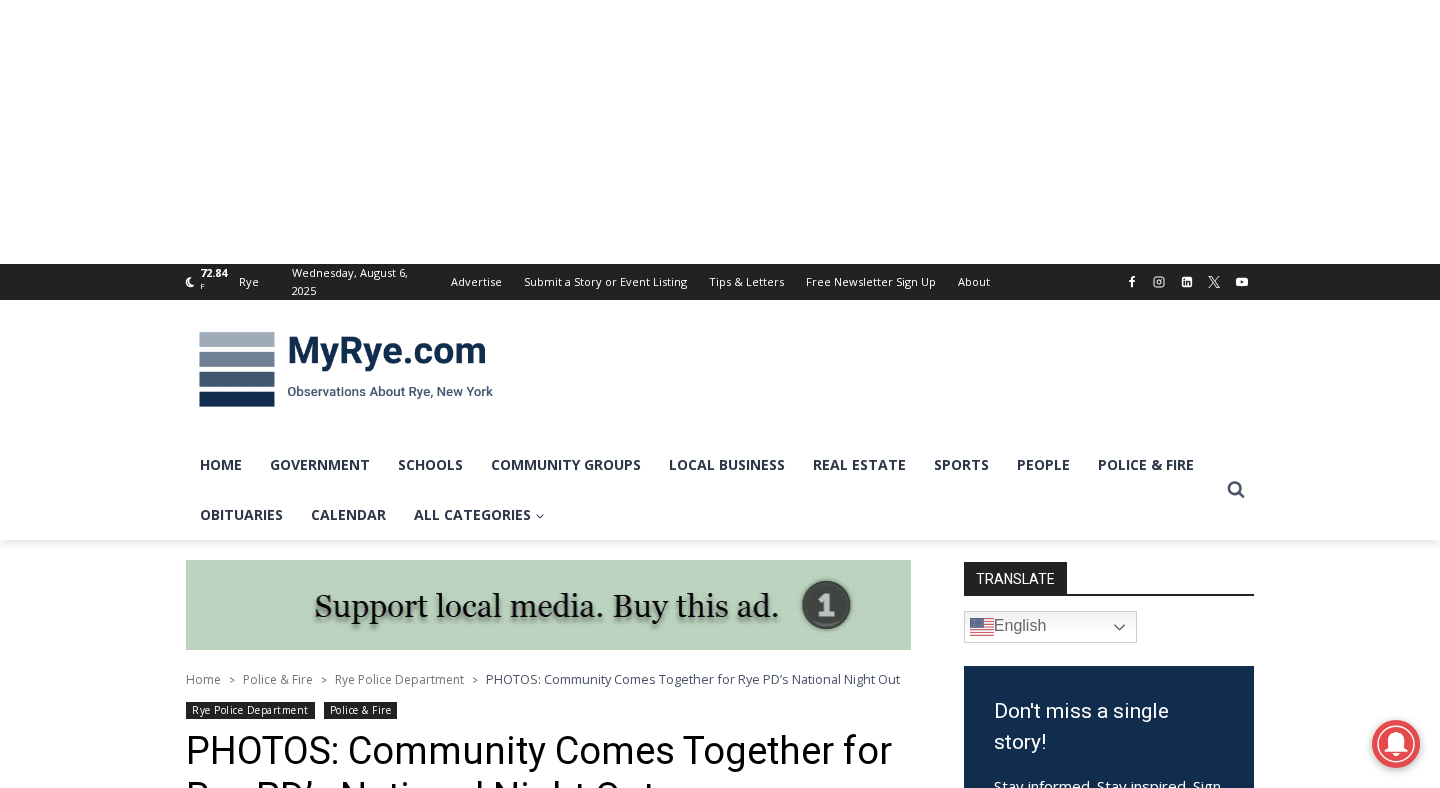 scroll, scrollTop: 0, scrollLeft: 0, axis: both 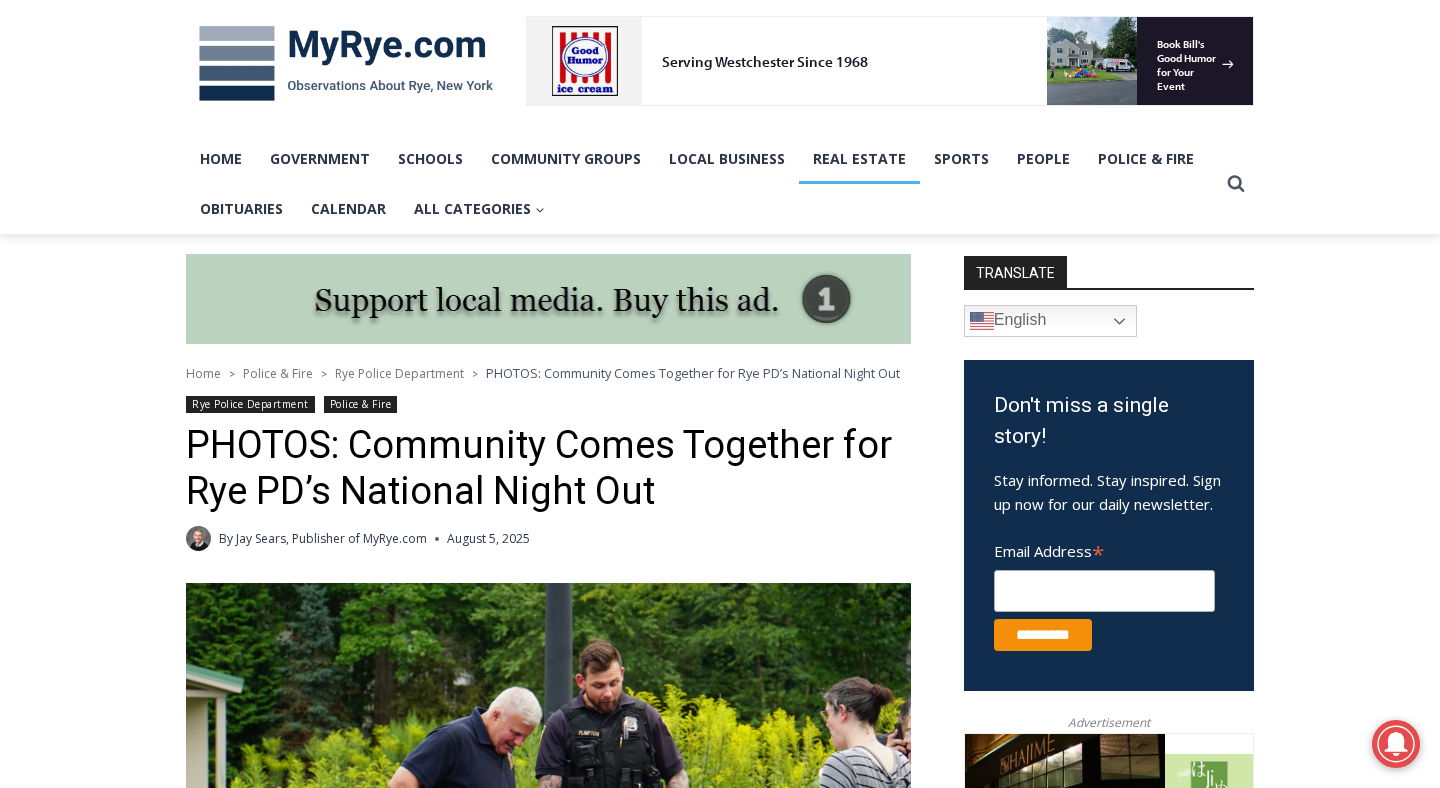 click on "Real Estate" at bounding box center [859, 159] 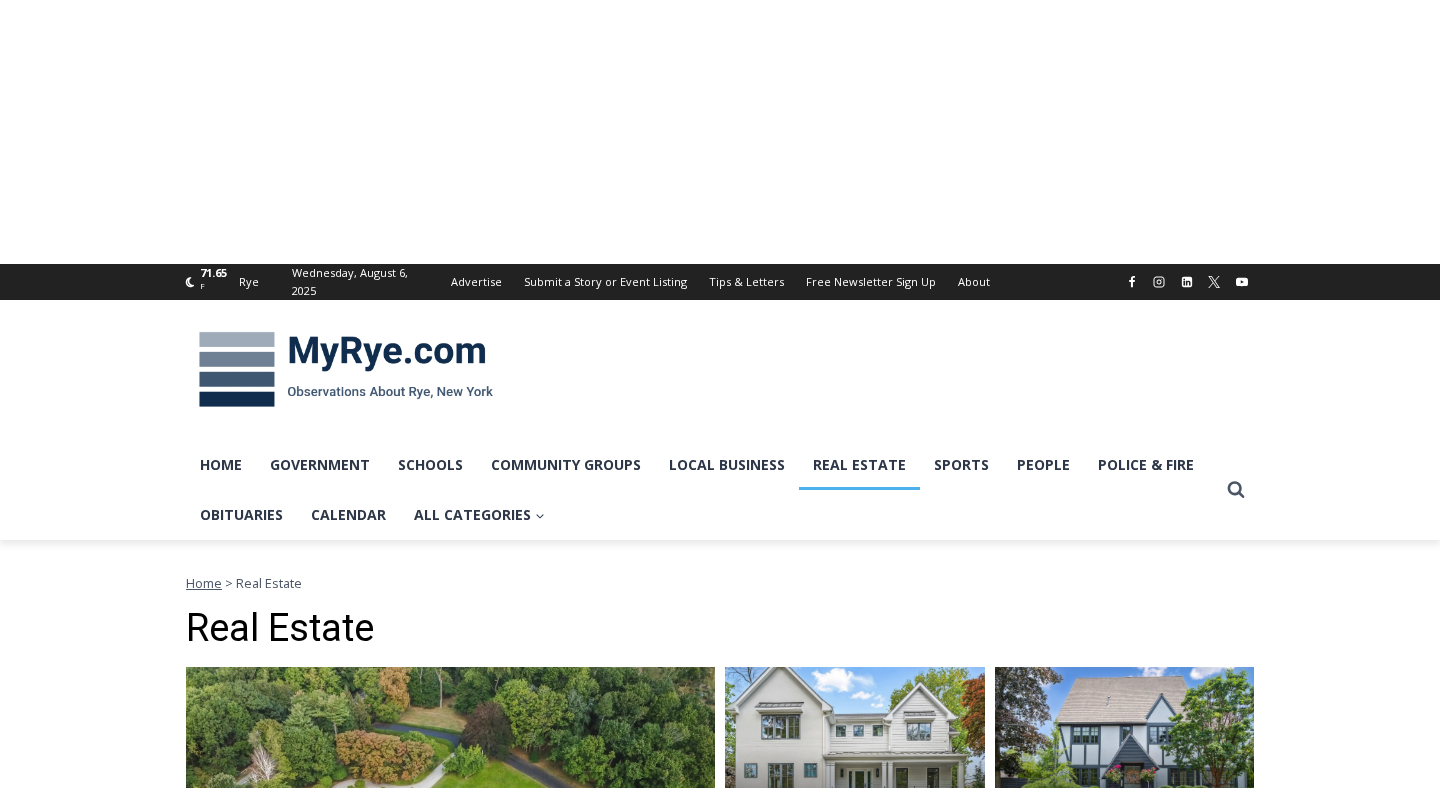 scroll, scrollTop: 0, scrollLeft: 0, axis: both 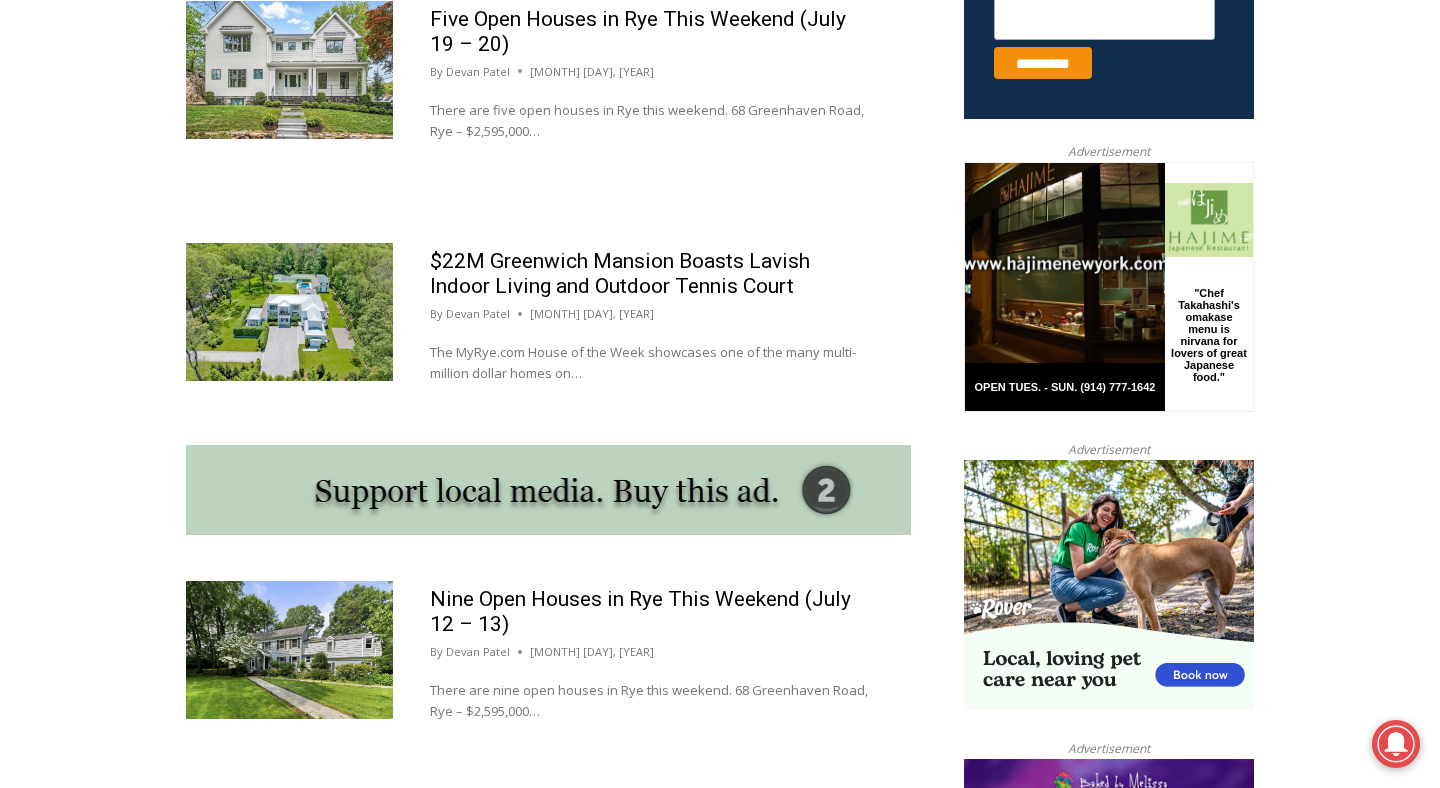 click at bounding box center (289, 312) 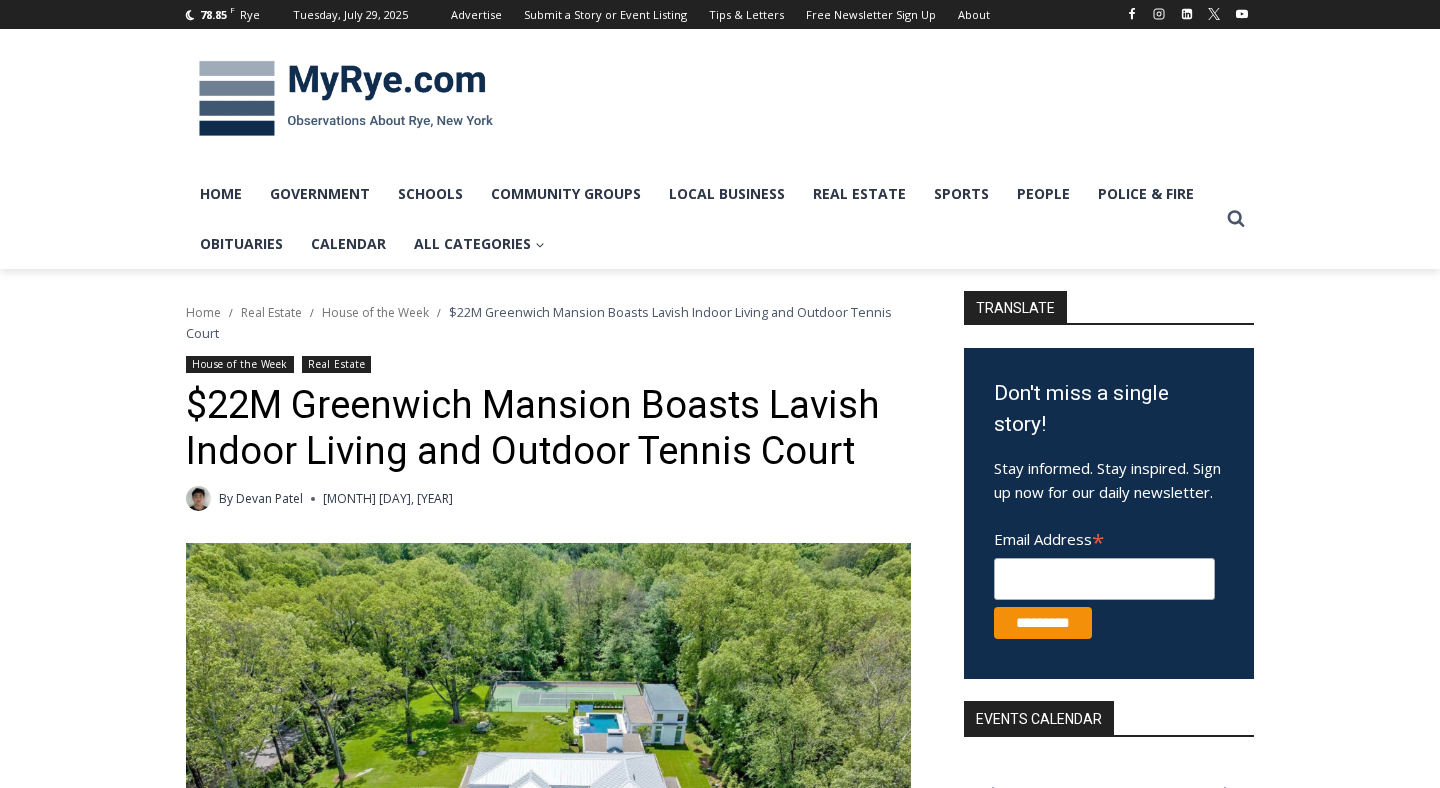 scroll, scrollTop: 0, scrollLeft: 0, axis: both 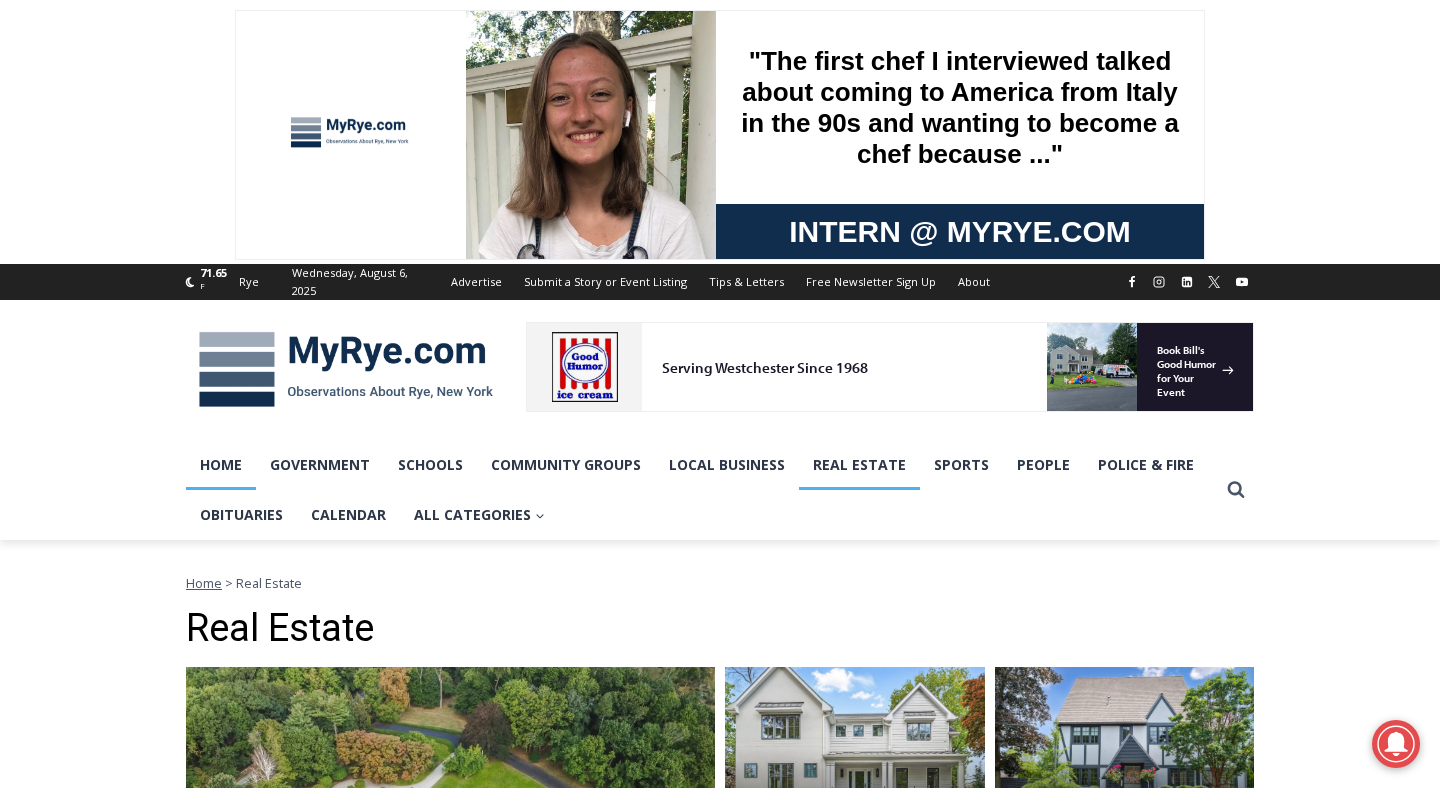 click on "Home" at bounding box center (221, 465) 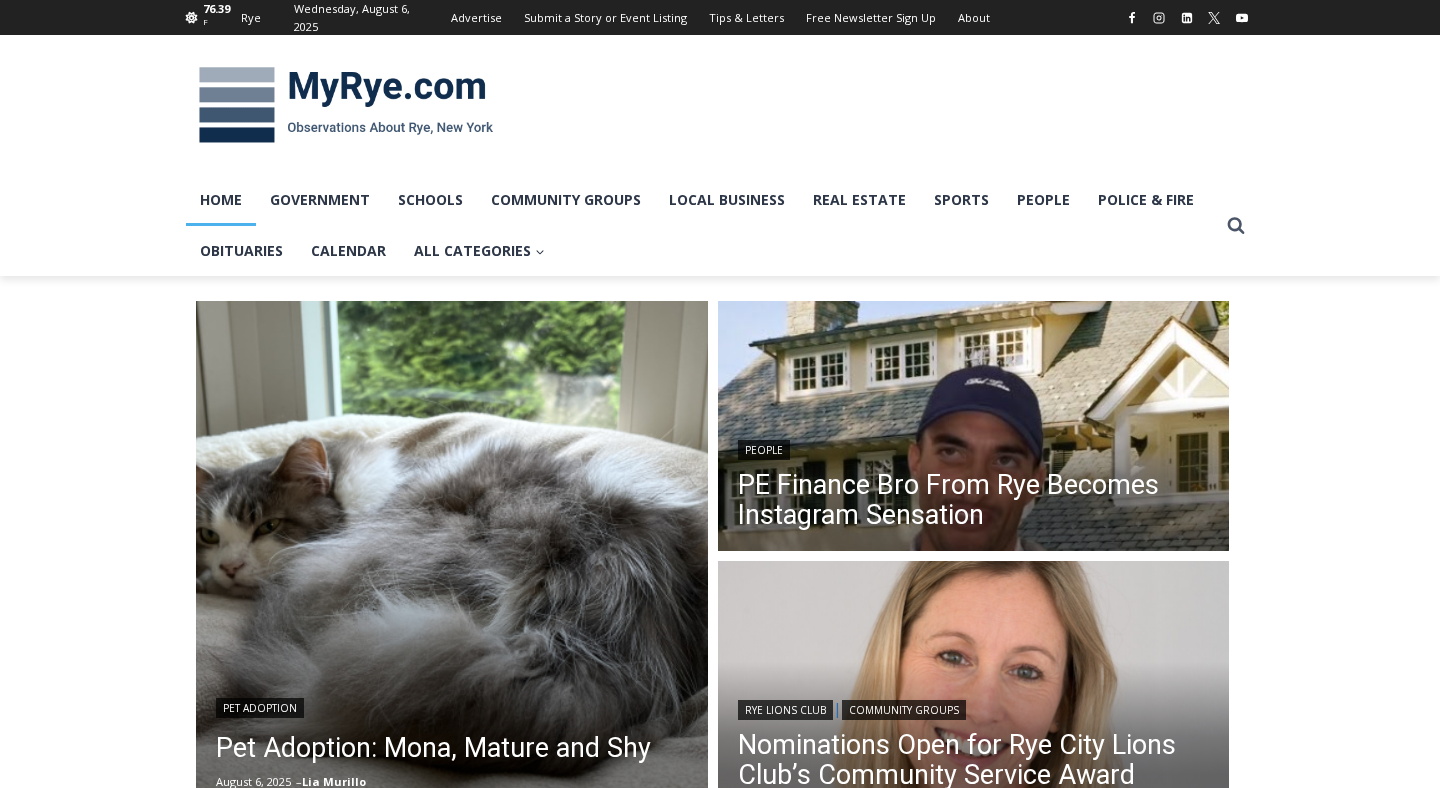 scroll, scrollTop: 0, scrollLeft: 0, axis: both 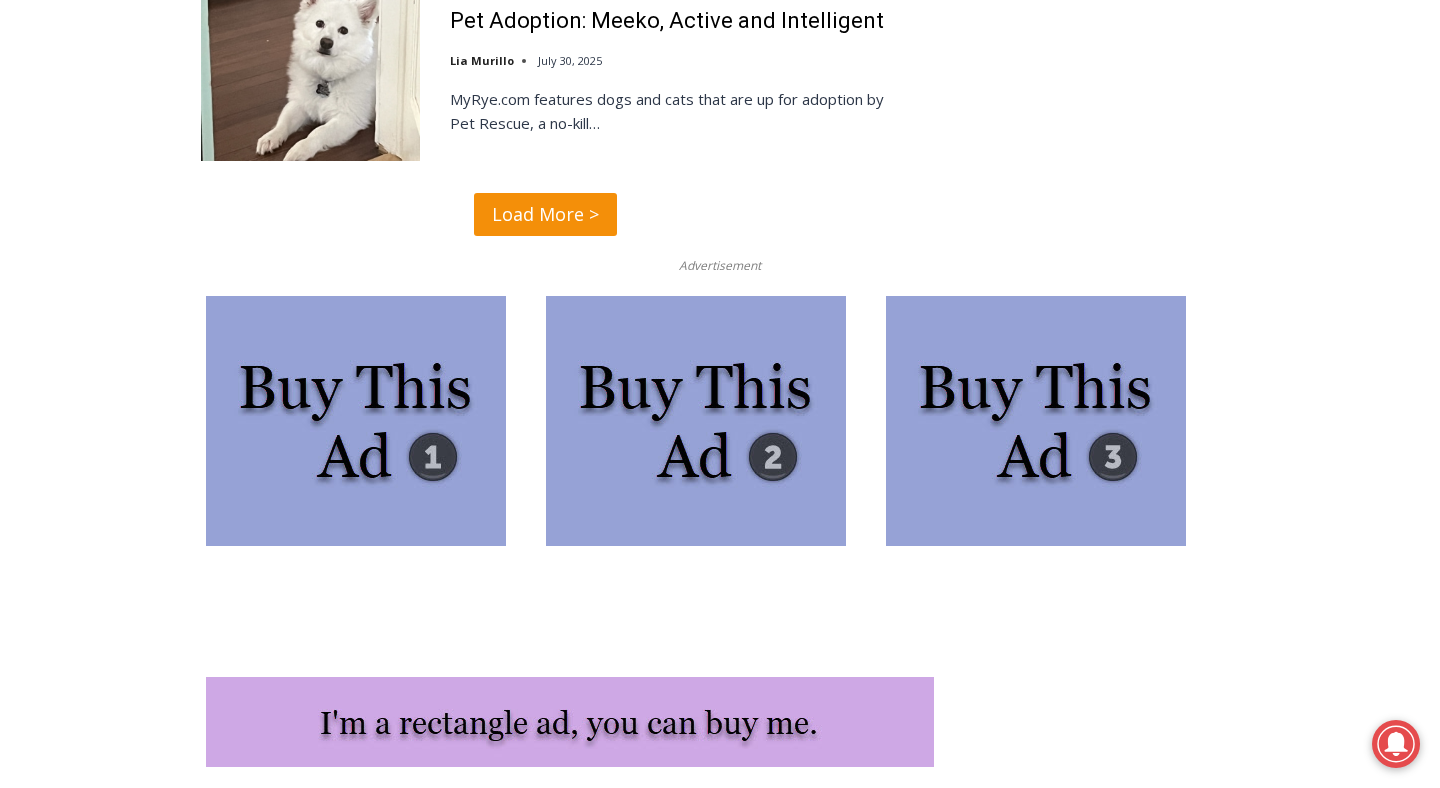 click at bounding box center (356, 421) 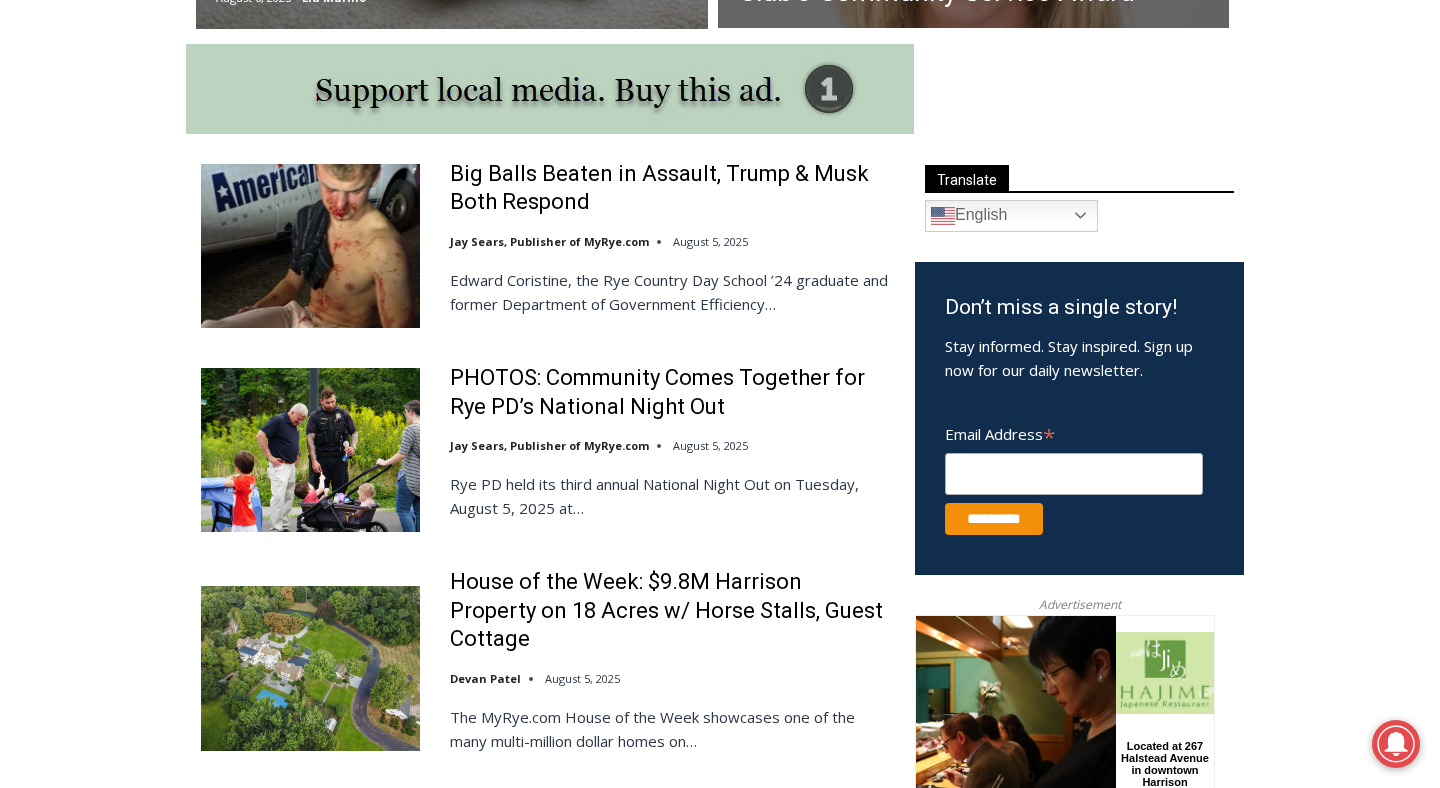 scroll, scrollTop: 1076, scrollLeft: 0, axis: vertical 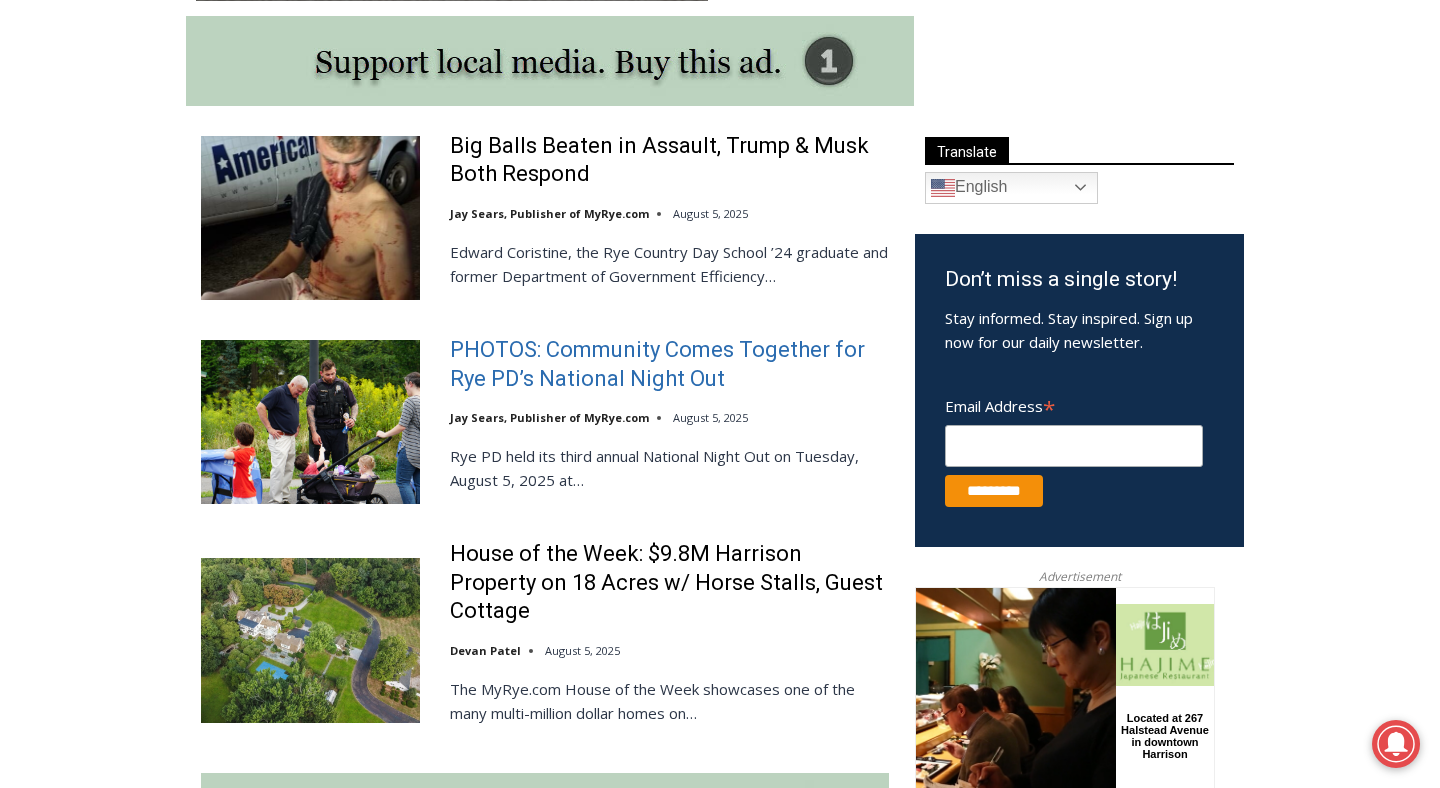 click on "PHOTOS: Community Comes Together for Rye PD’s National Night Out" at bounding box center [669, 364] 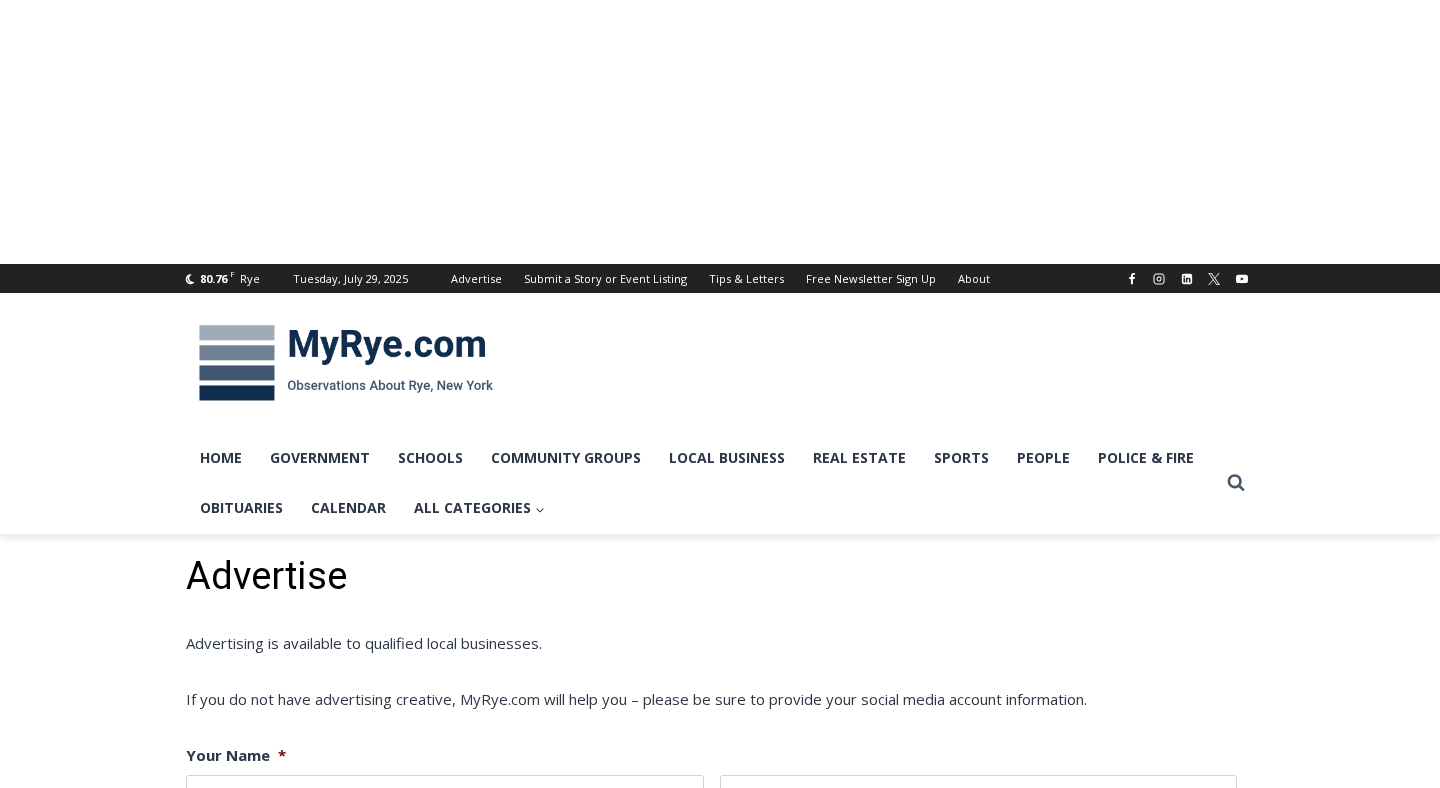 scroll, scrollTop: 0, scrollLeft: 0, axis: both 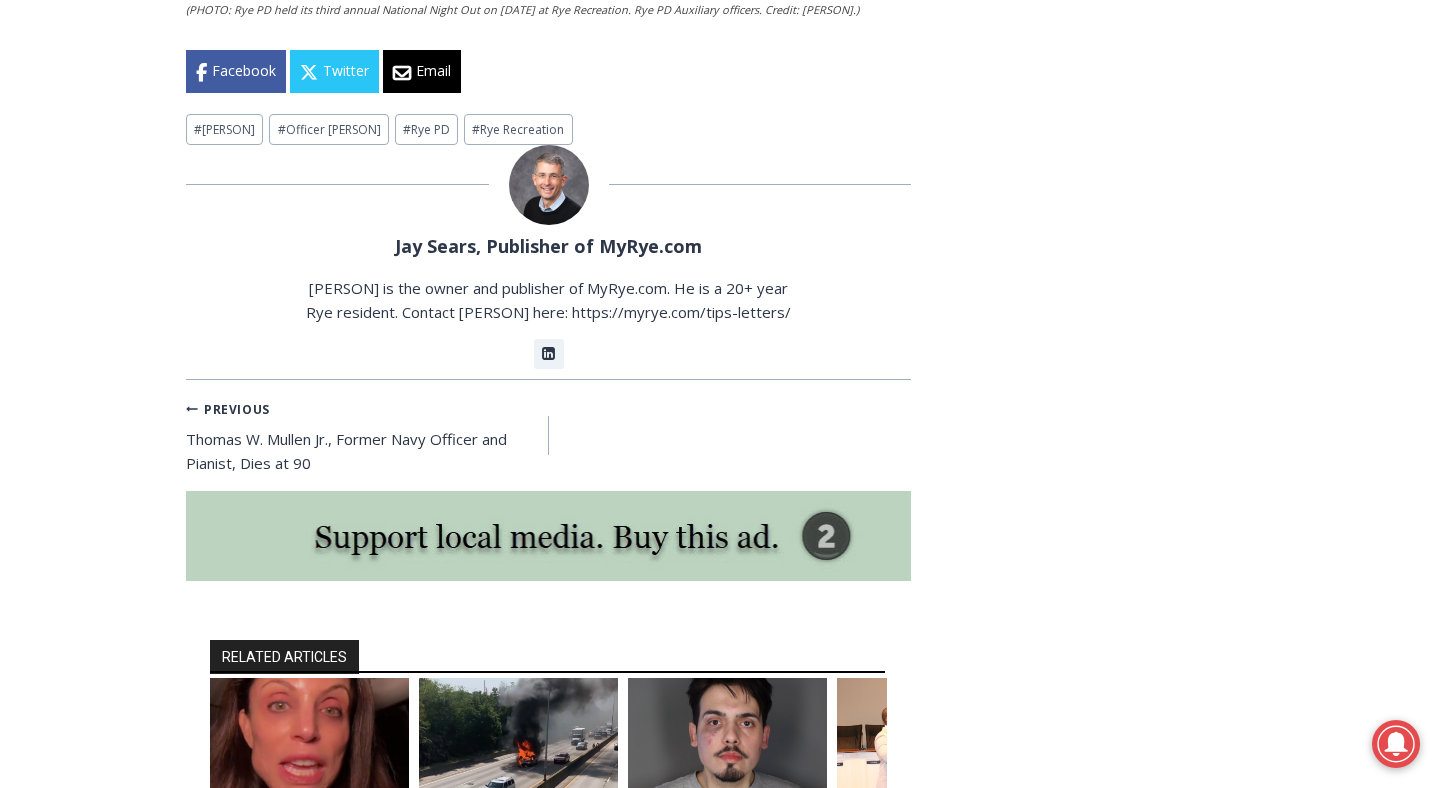 click on "Jay Sears, Publisher of MyRye.com" at bounding box center (548, 246) 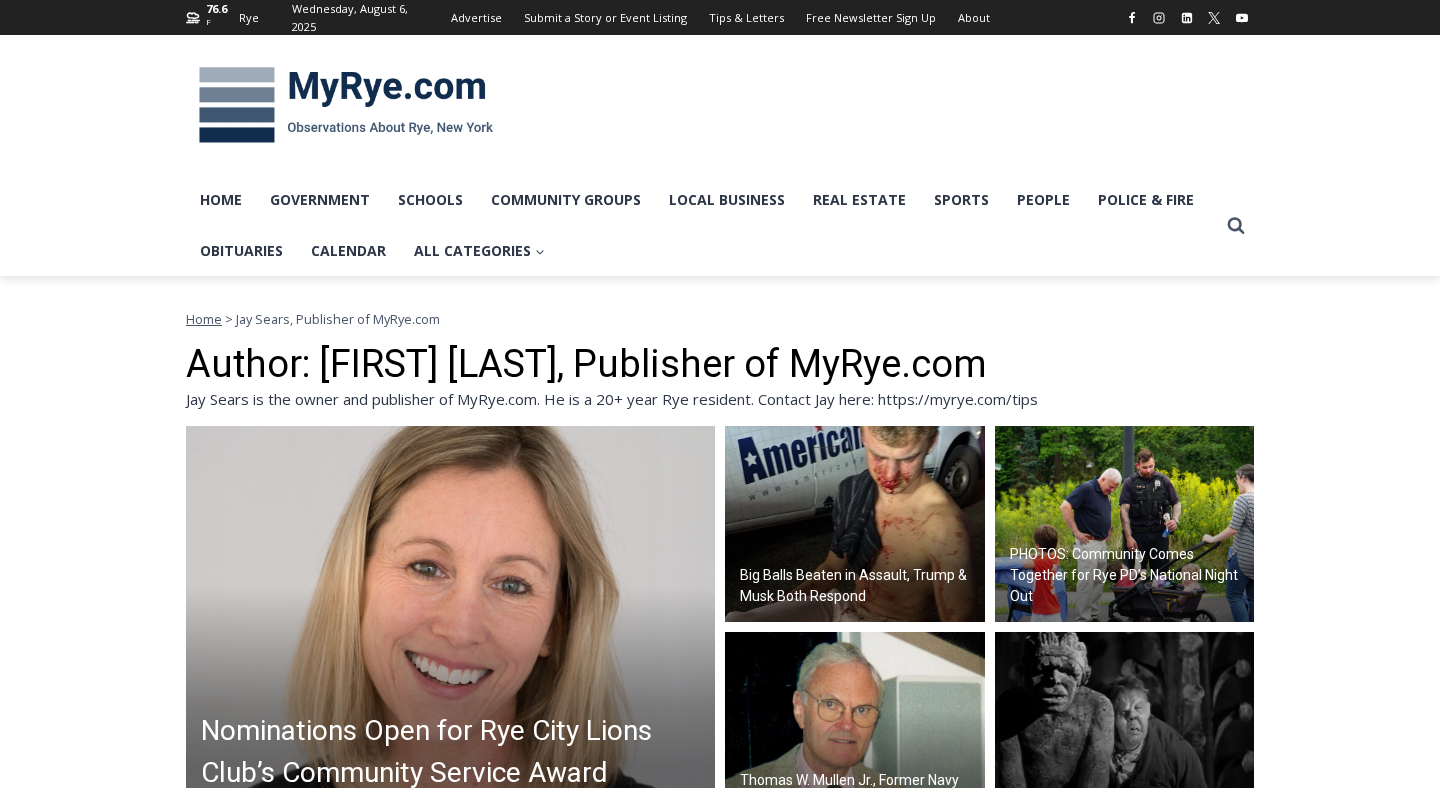 scroll, scrollTop: 0, scrollLeft: 0, axis: both 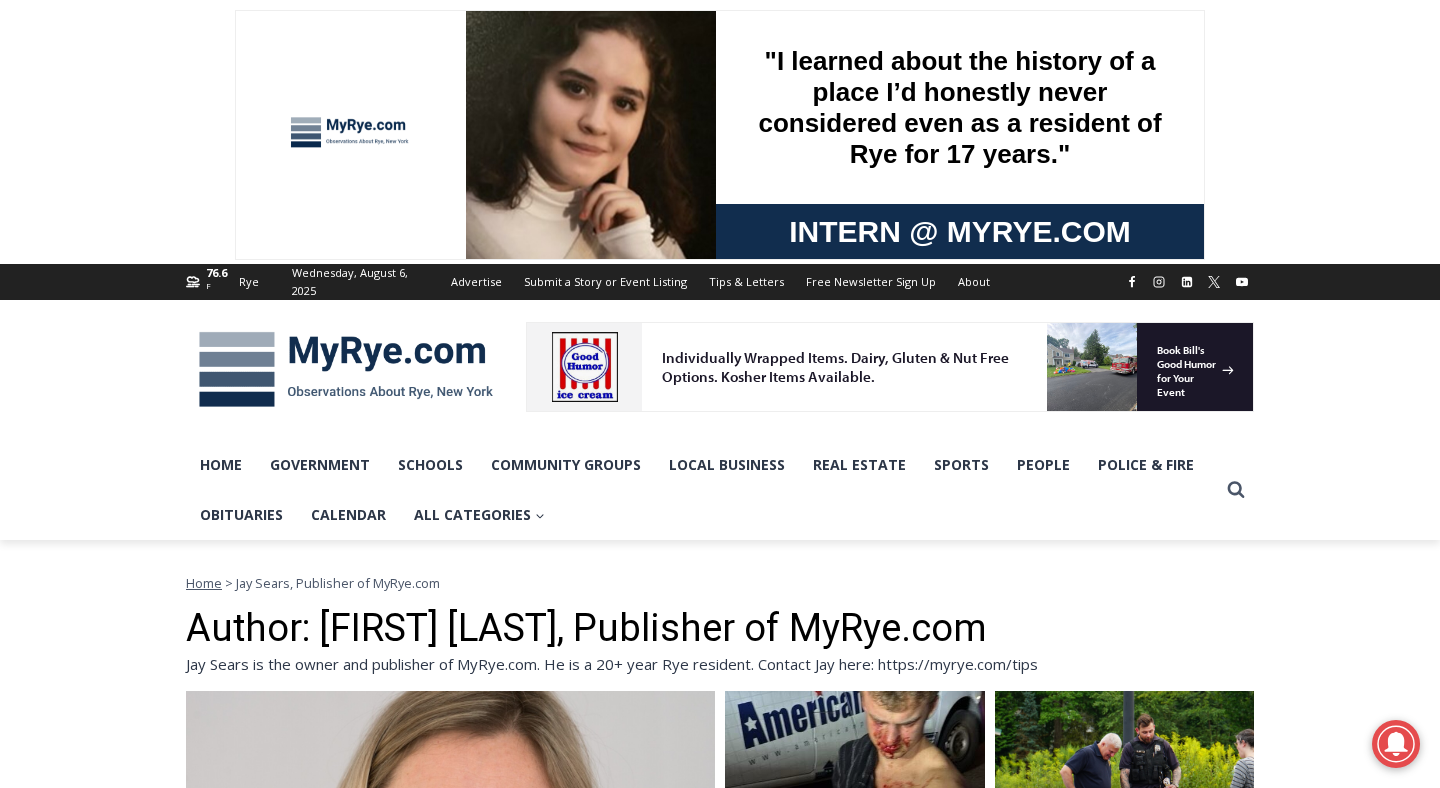 click at bounding box center (346, 370) 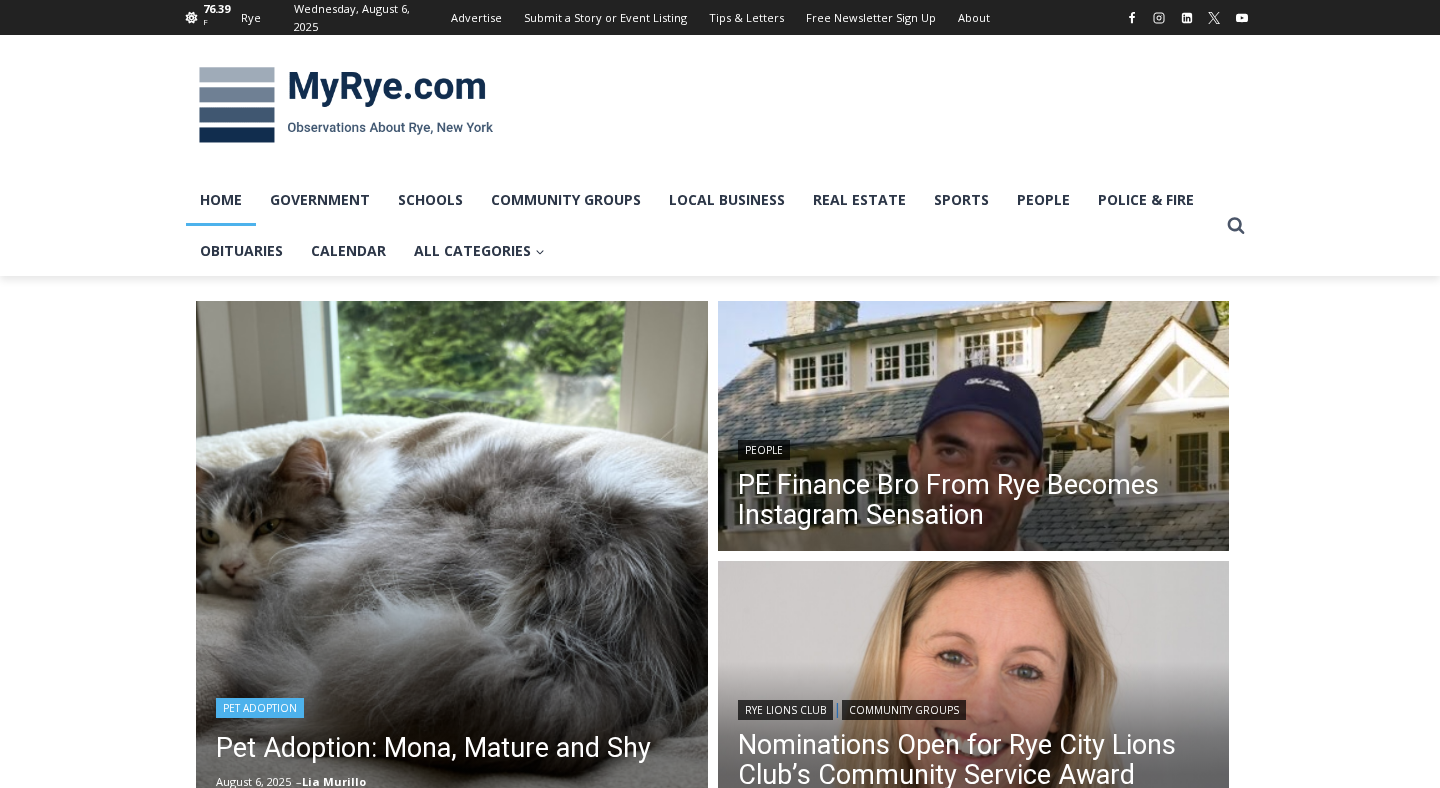 scroll, scrollTop: 0, scrollLeft: 0, axis: both 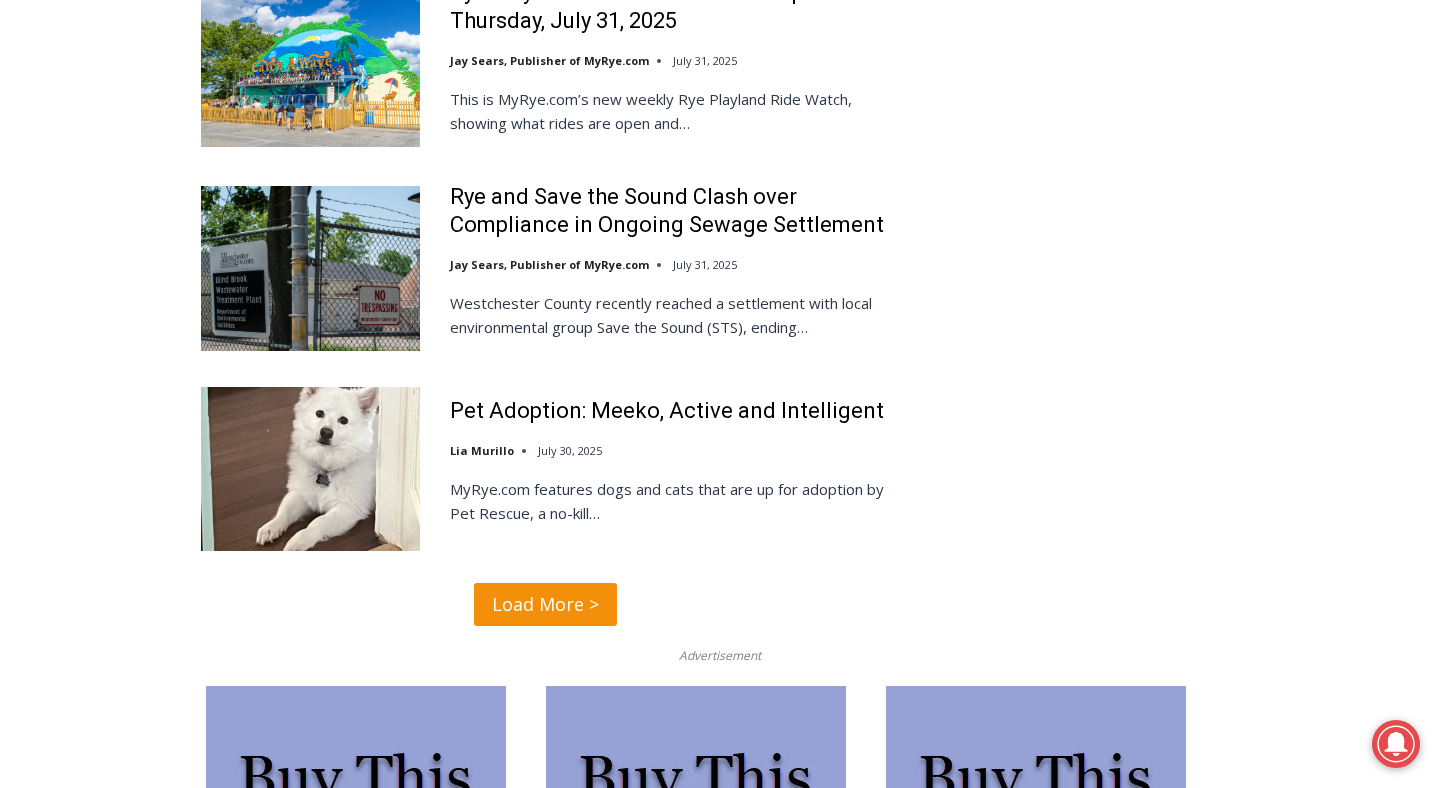 click on "Load More >" at bounding box center (545, 604) 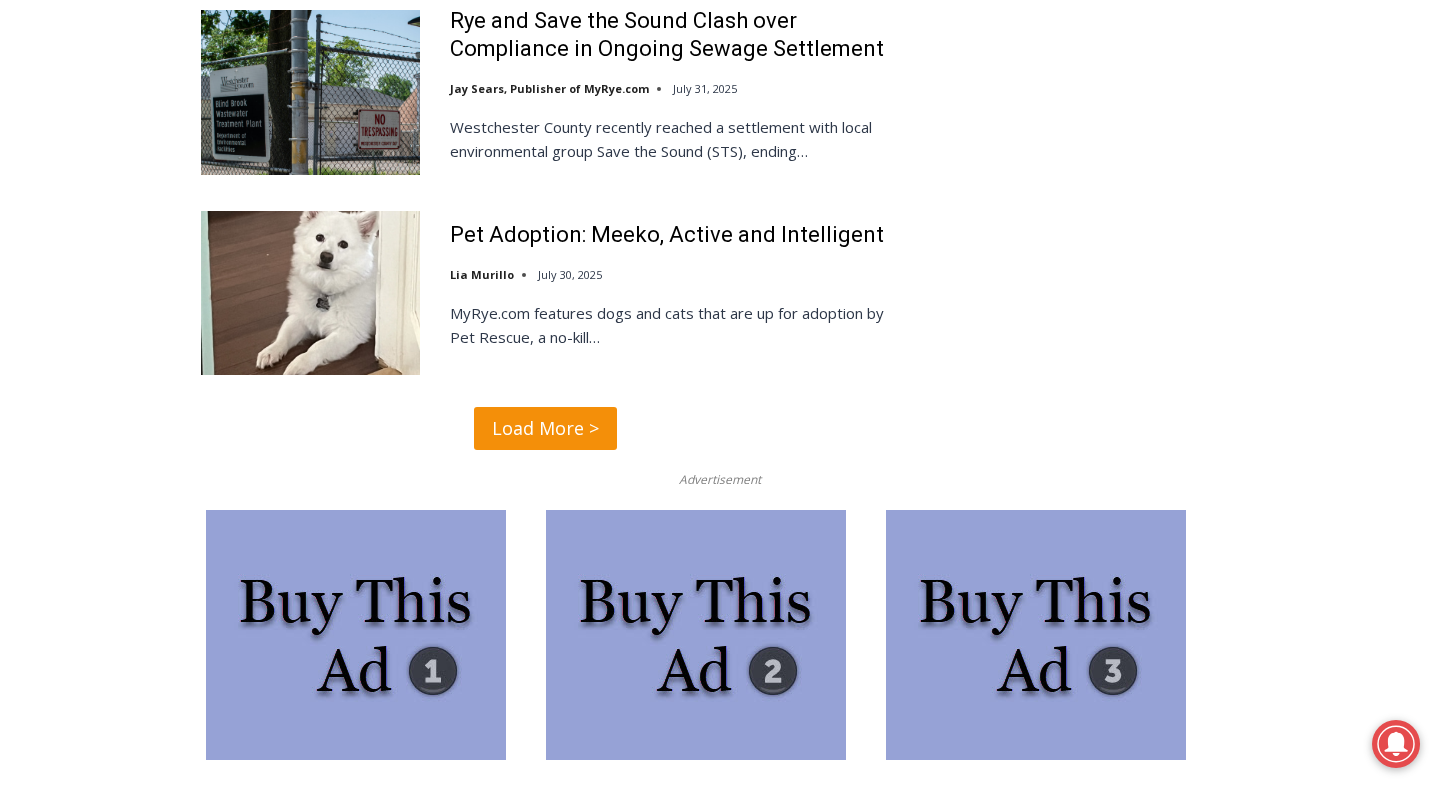 scroll, scrollTop: 4850, scrollLeft: 0, axis: vertical 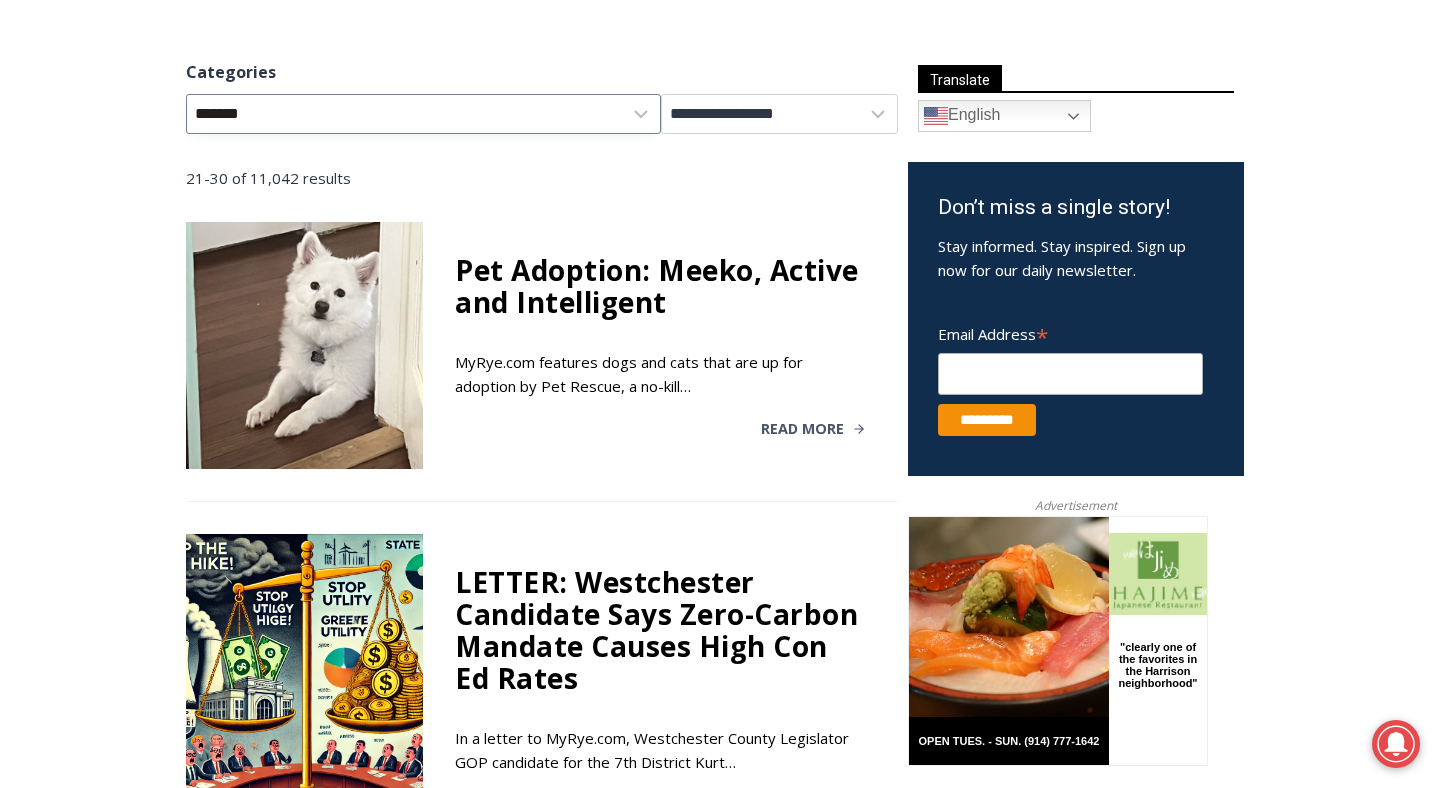 click on "**********" at bounding box center (423, 114) 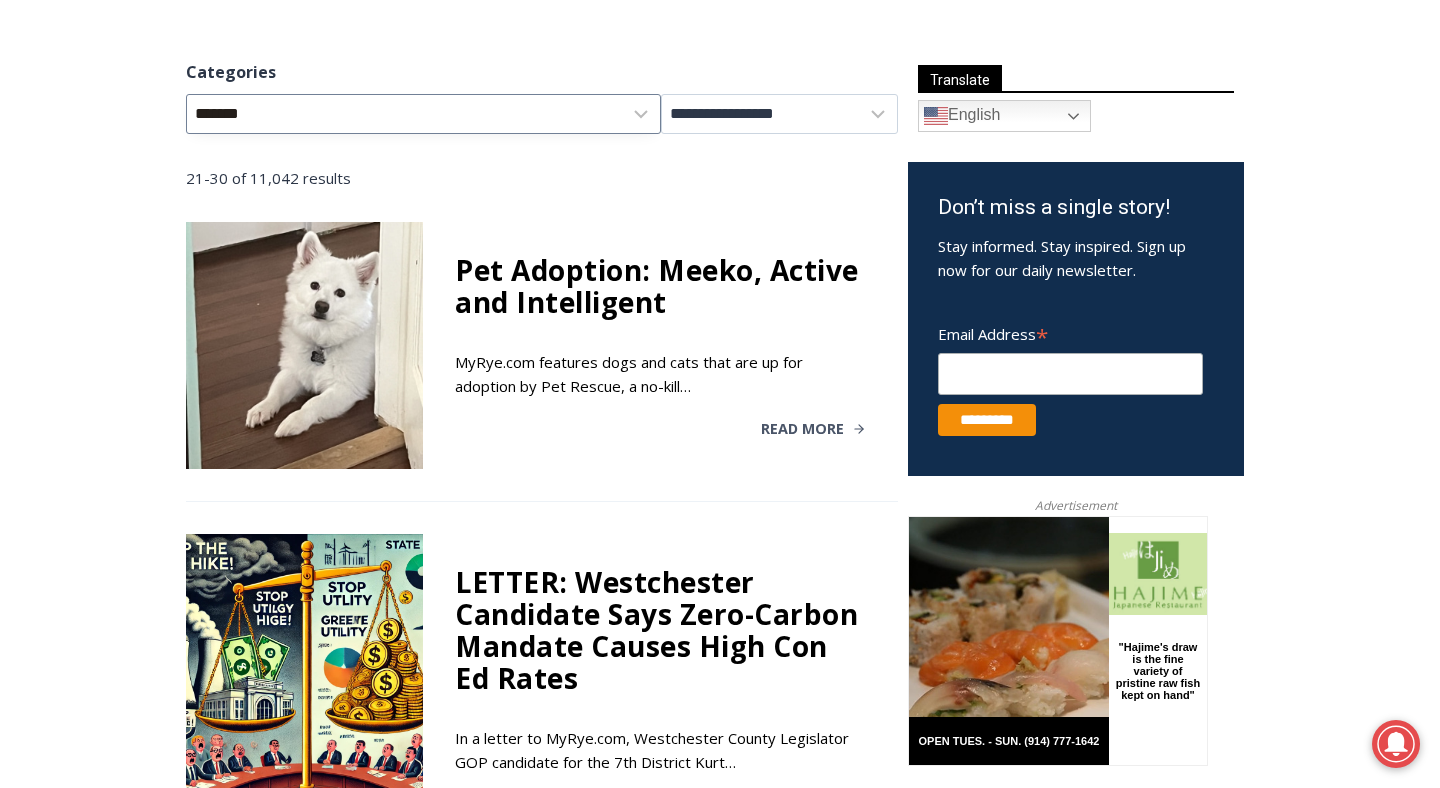 select on "****" 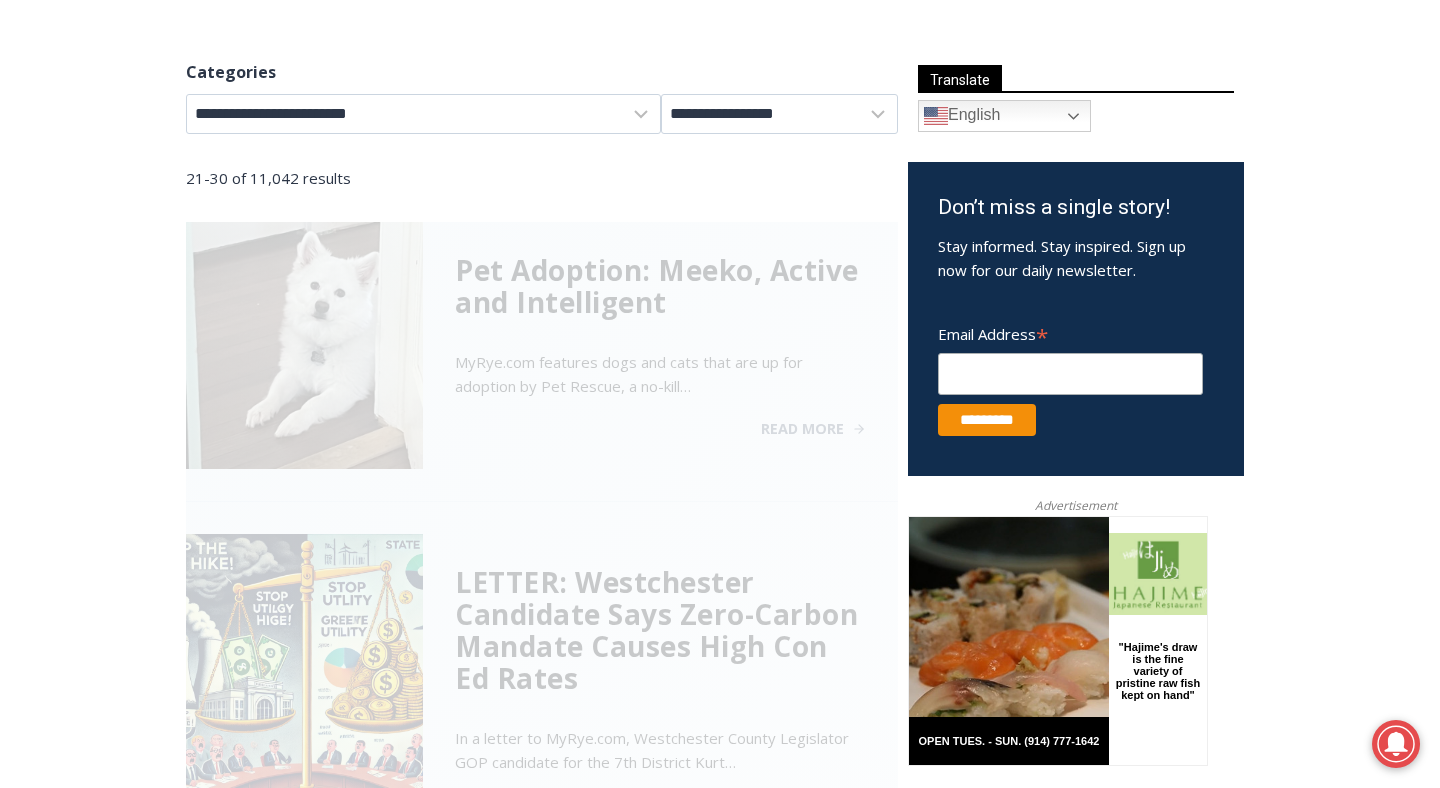 select on "****" 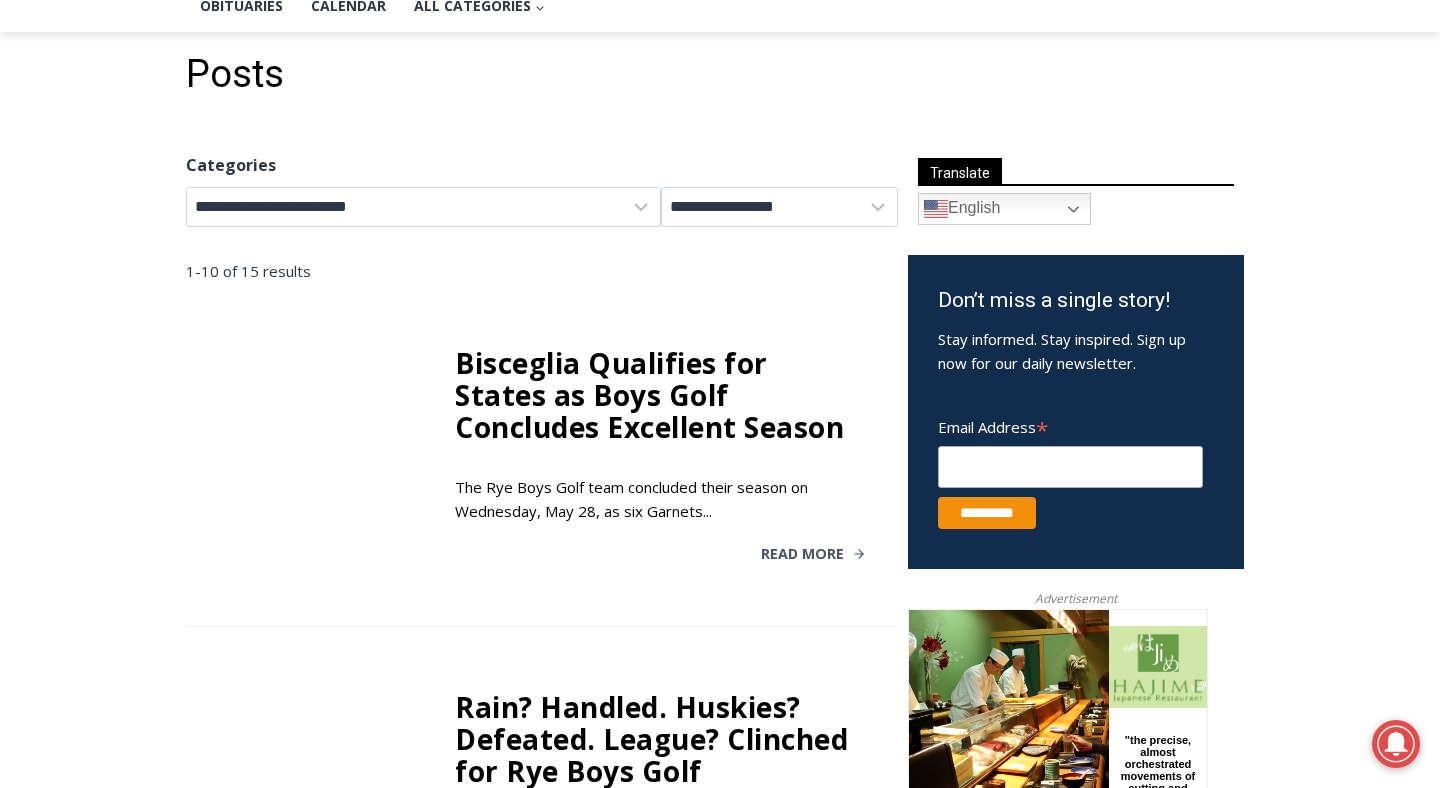 scroll, scrollTop: 0, scrollLeft: 0, axis: both 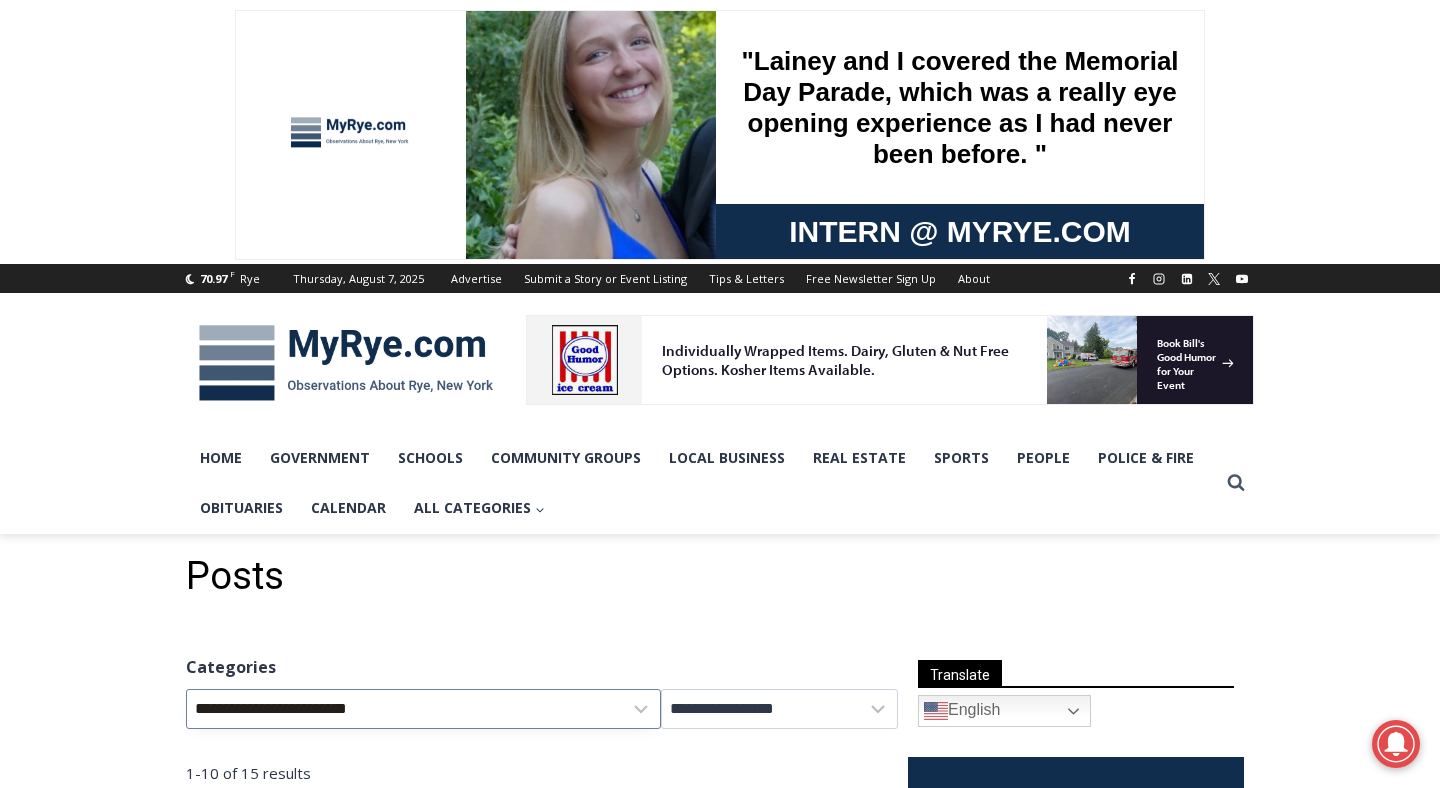 click on "**********" at bounding box center (423, 709) 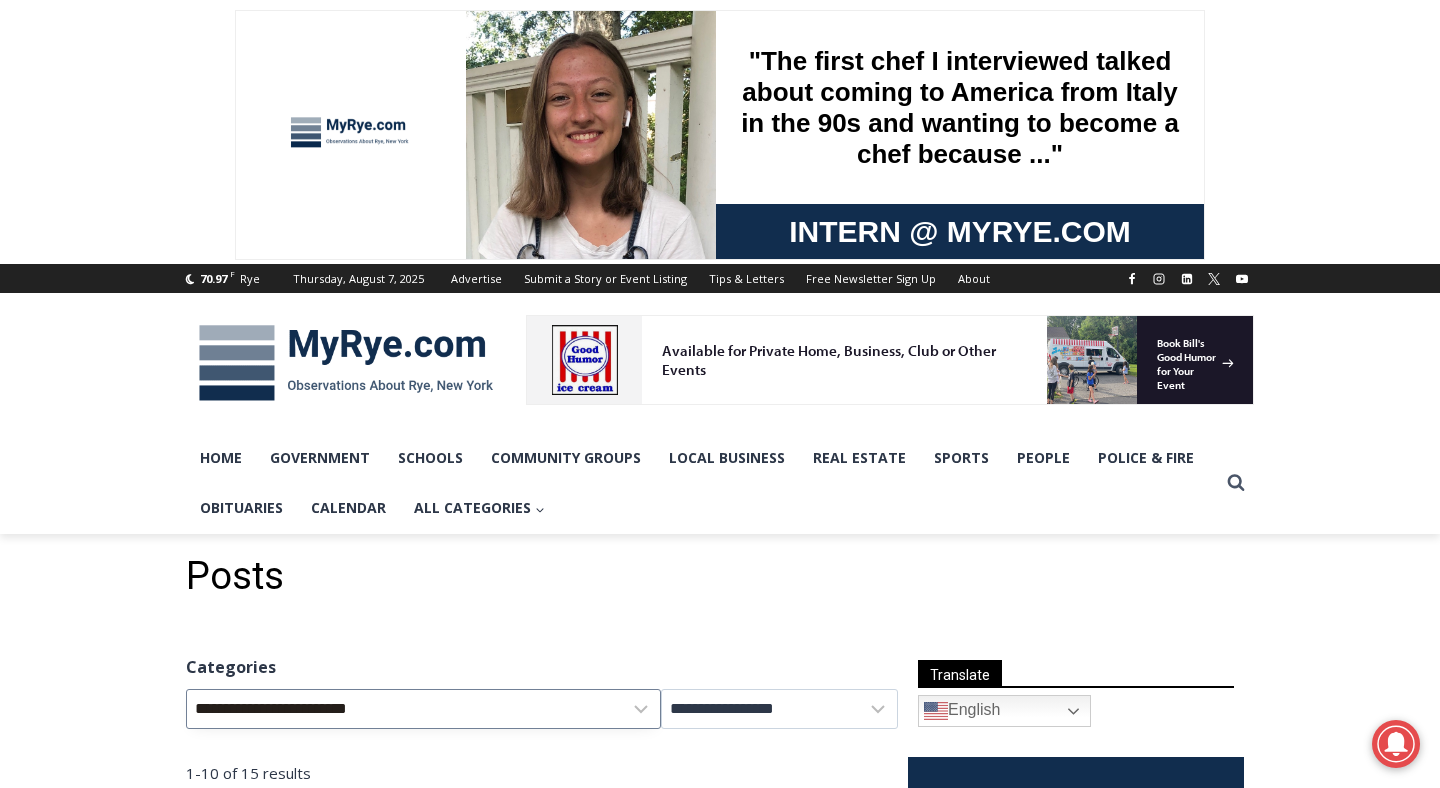 select 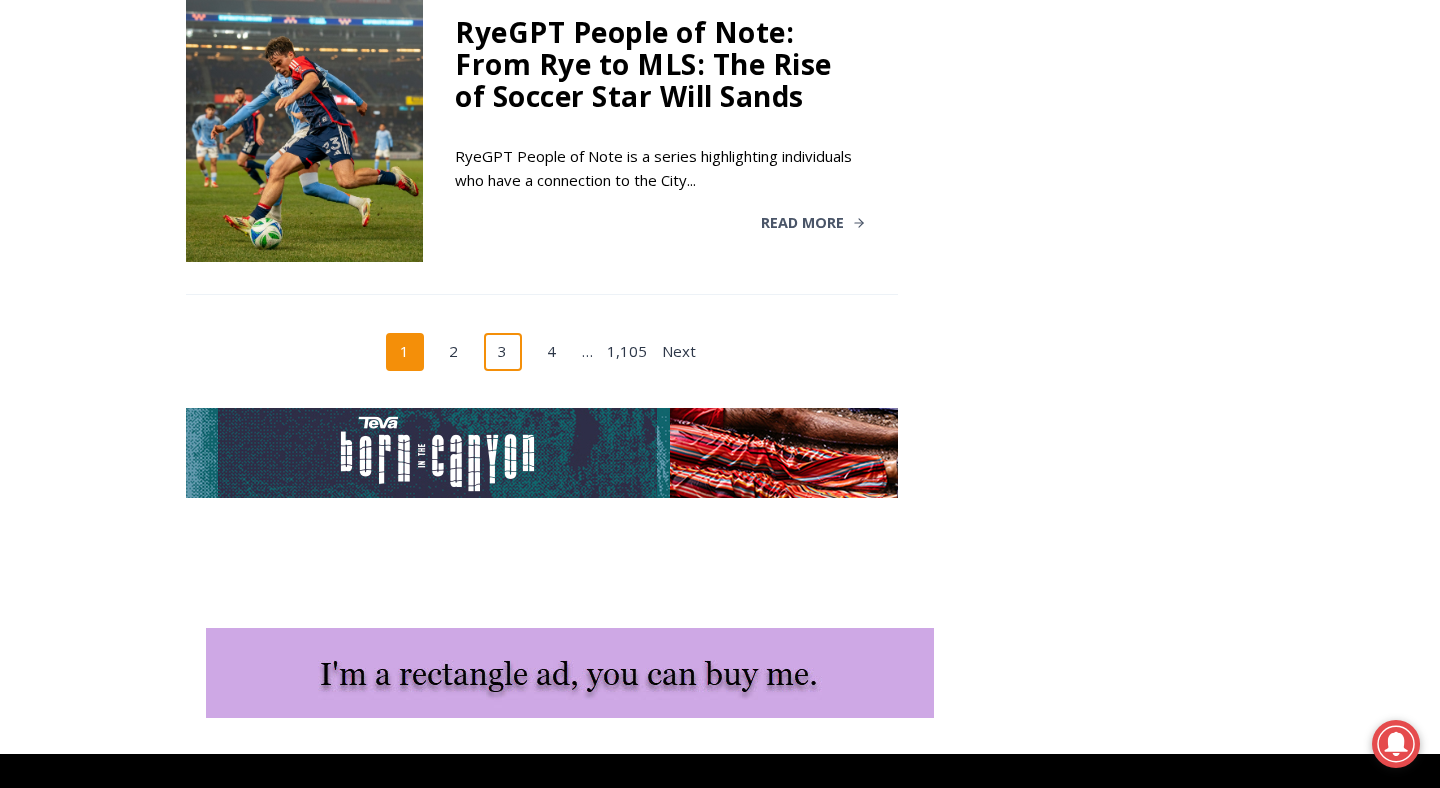 click on "3" at bounding box center [503, 352] 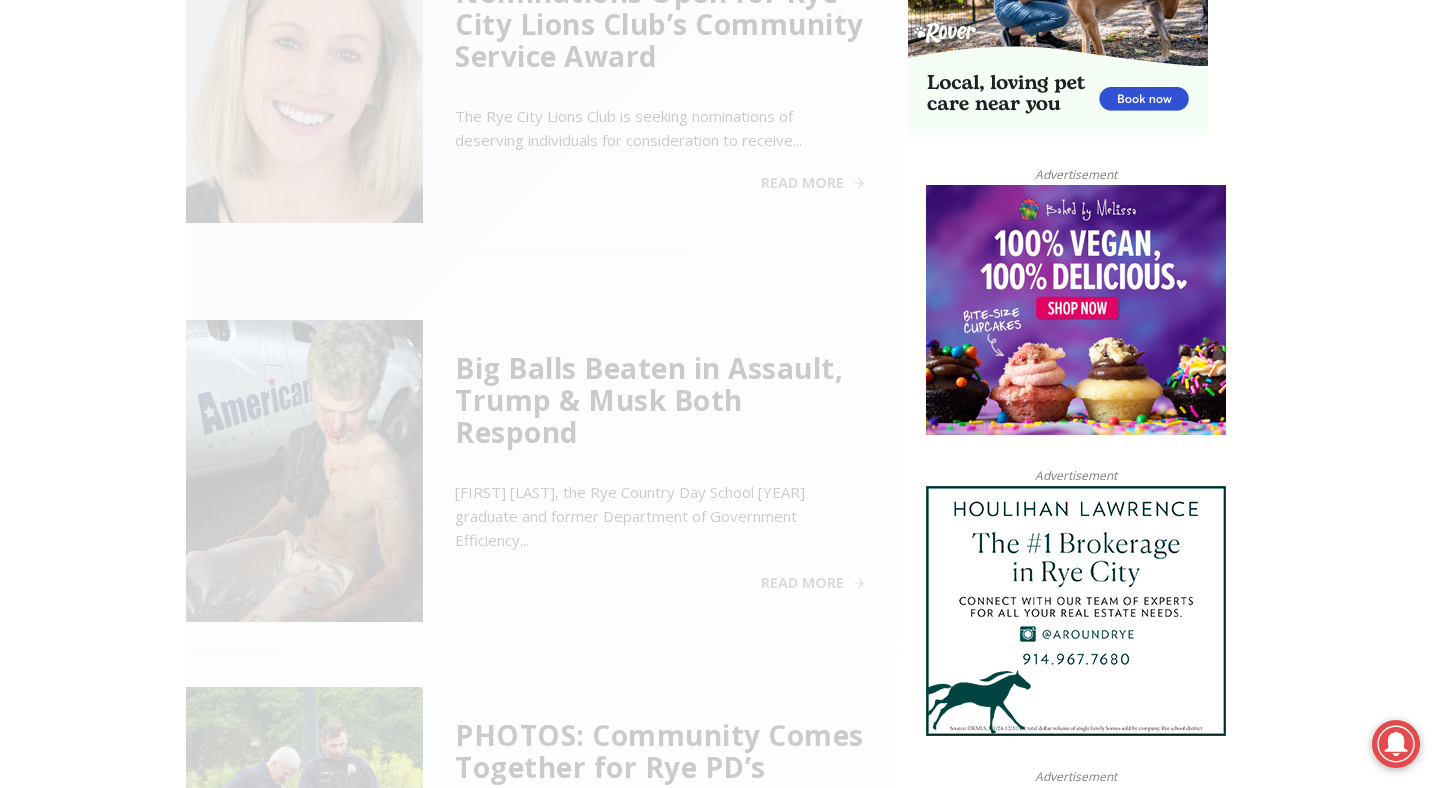 scroll, scrollTop: 807, scrollLeft: 0, axis: vertical 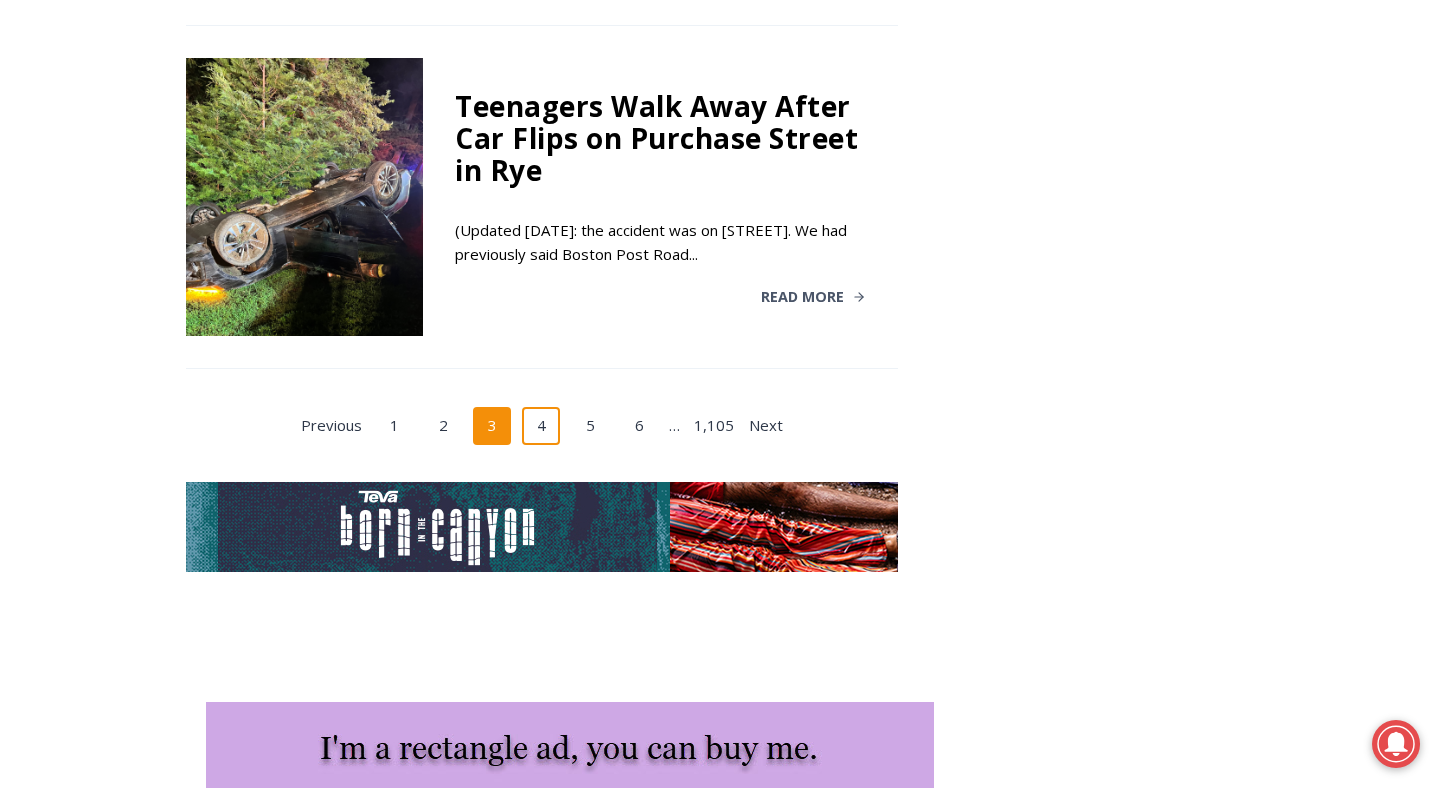 click on "4" at bounding box center [541, 426] 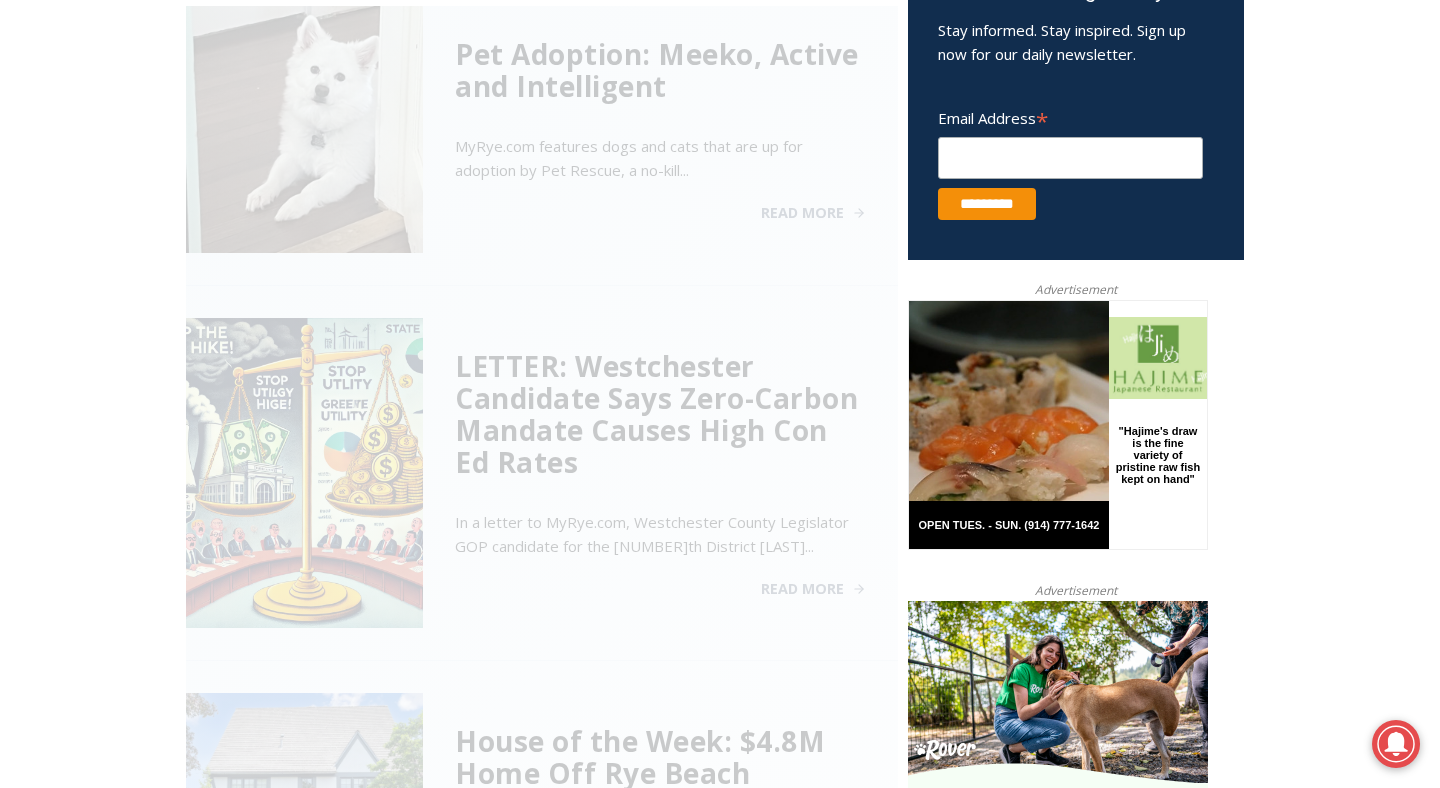 scroll, scrollTop: 807, scrollLeft: 0, axis: vertical 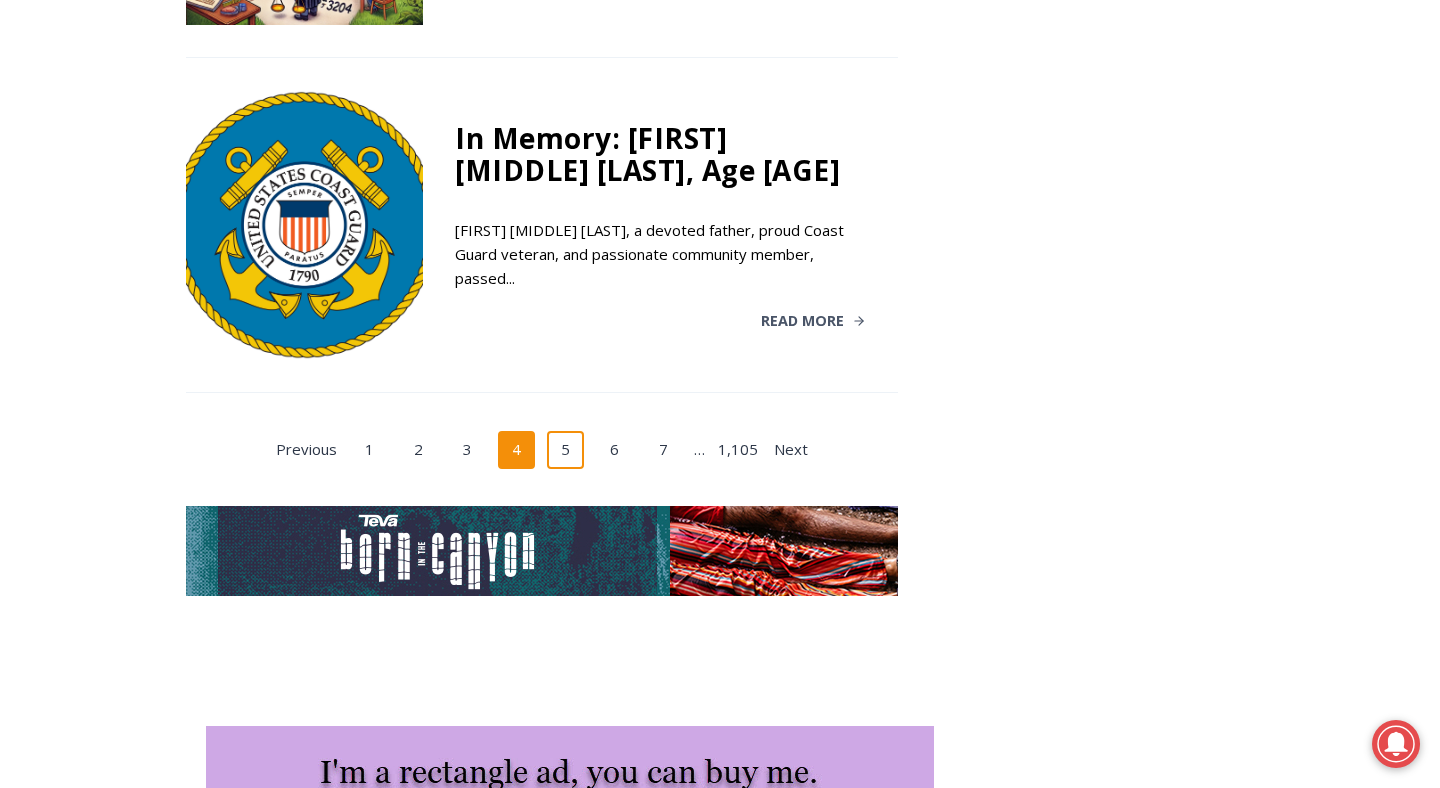 click on "5" at bounding box center (566, 450) 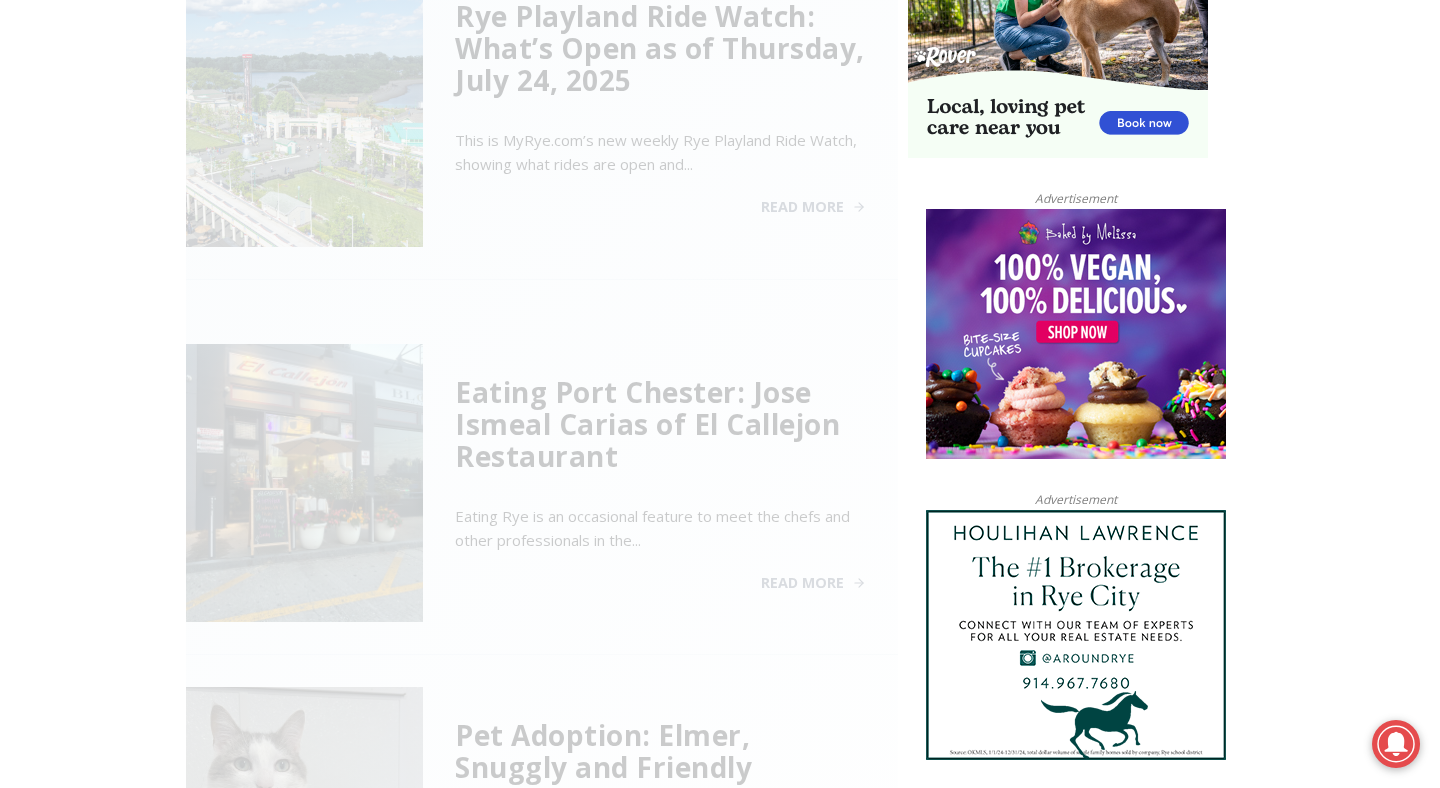 scroll, scrollTop: 807, scrollLeft: 0, axis: vertical 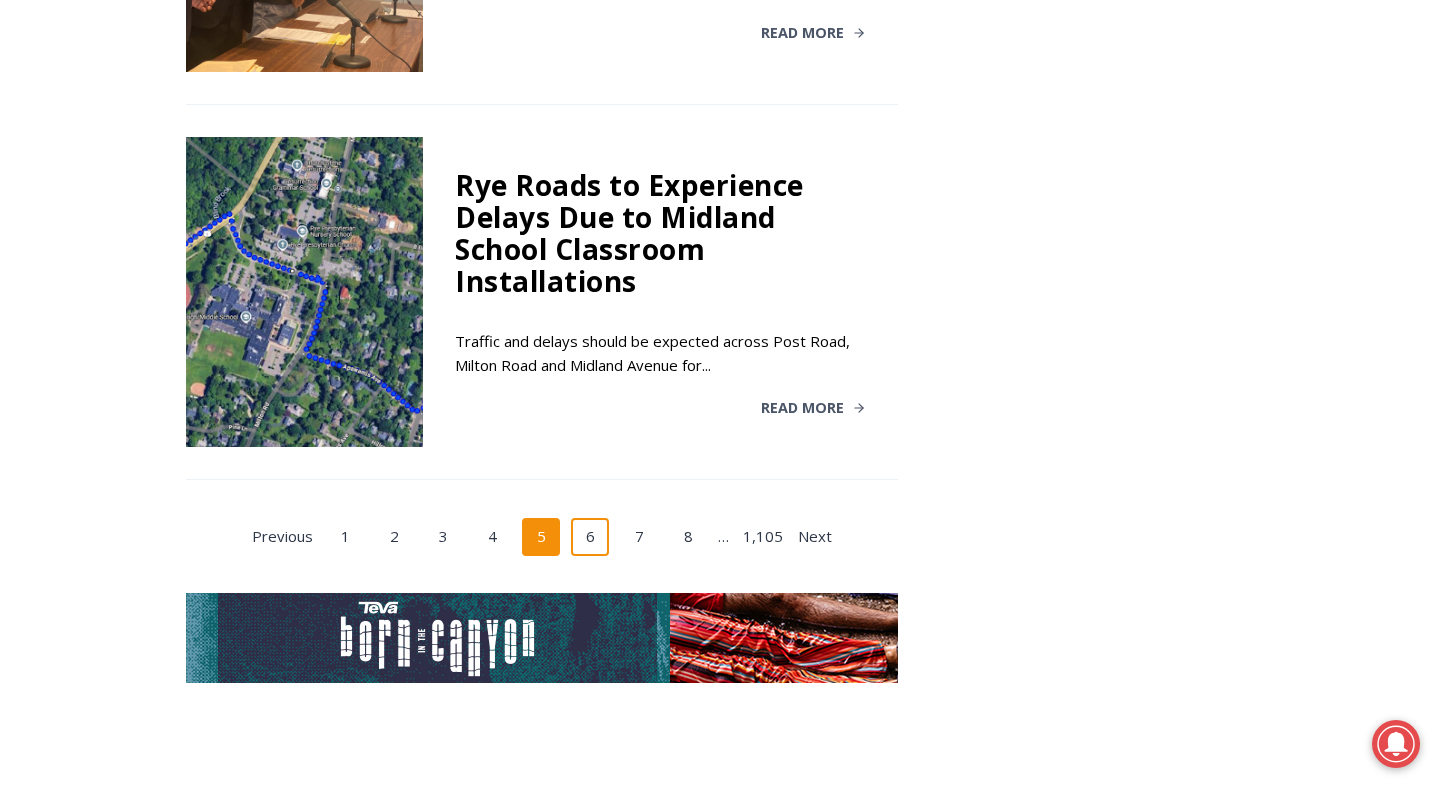 click on "6" at bounding box center (590, 537) 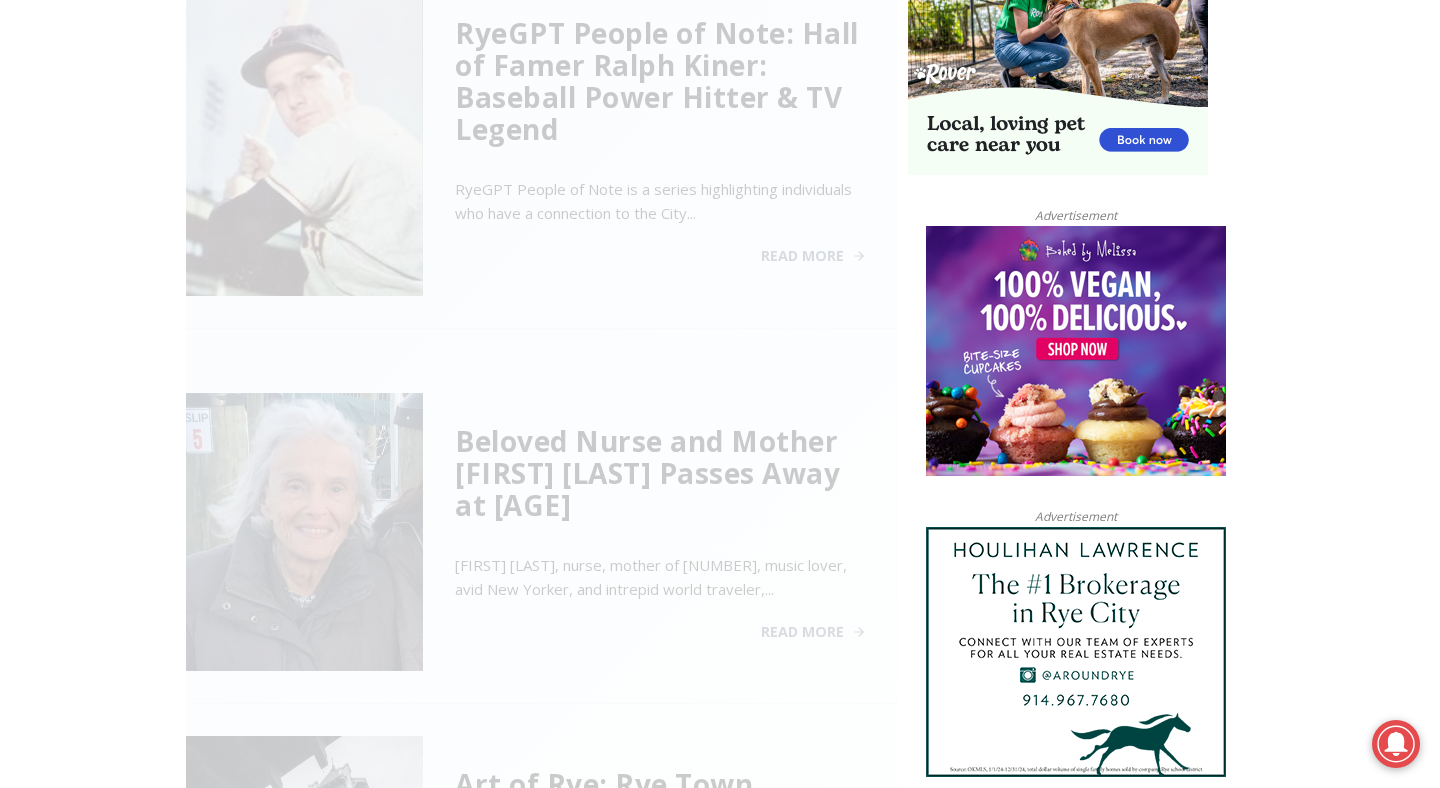 scroll, scrollTop: 807, scrollLeft: 0, axis: vertical 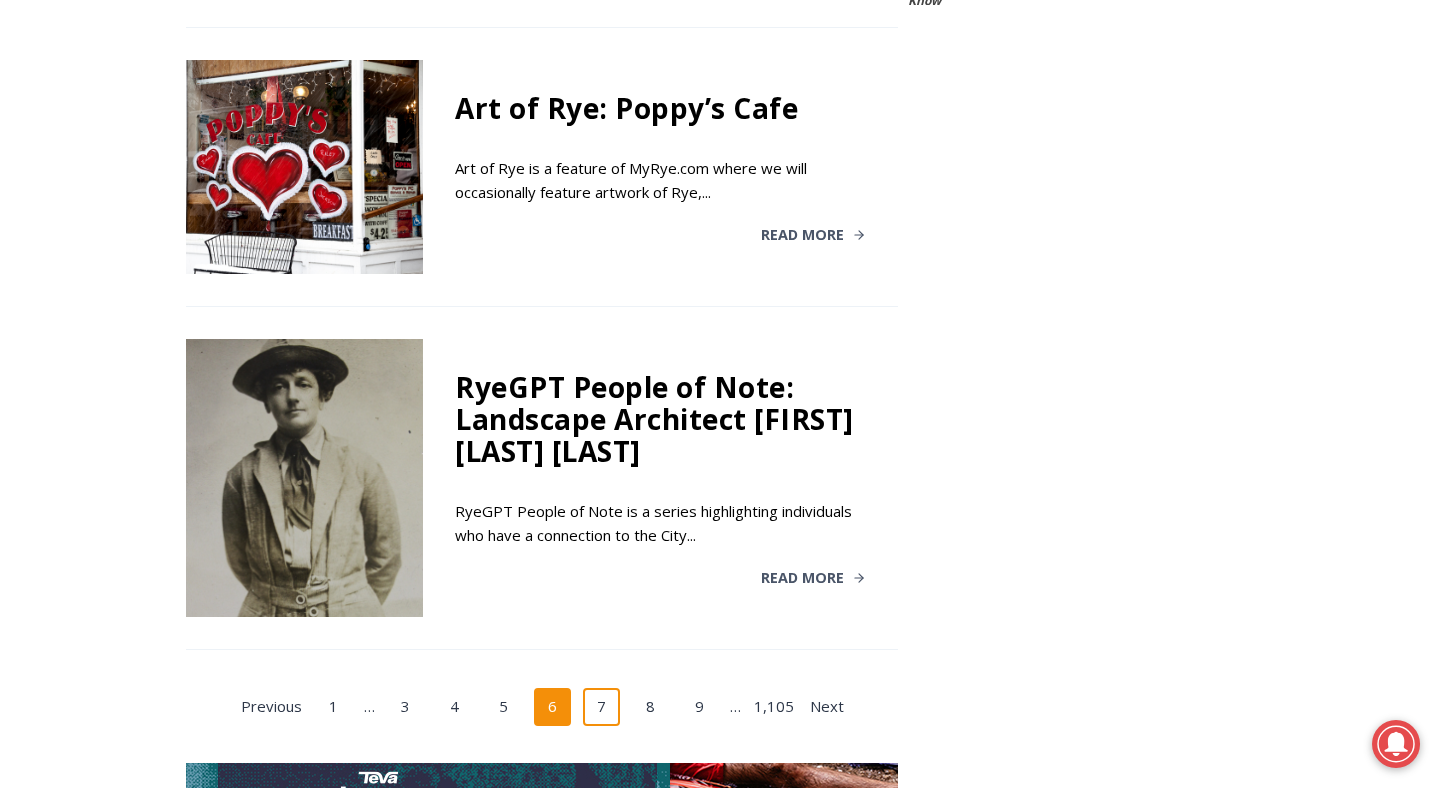 click on "7" at bounding box center [602, 707] 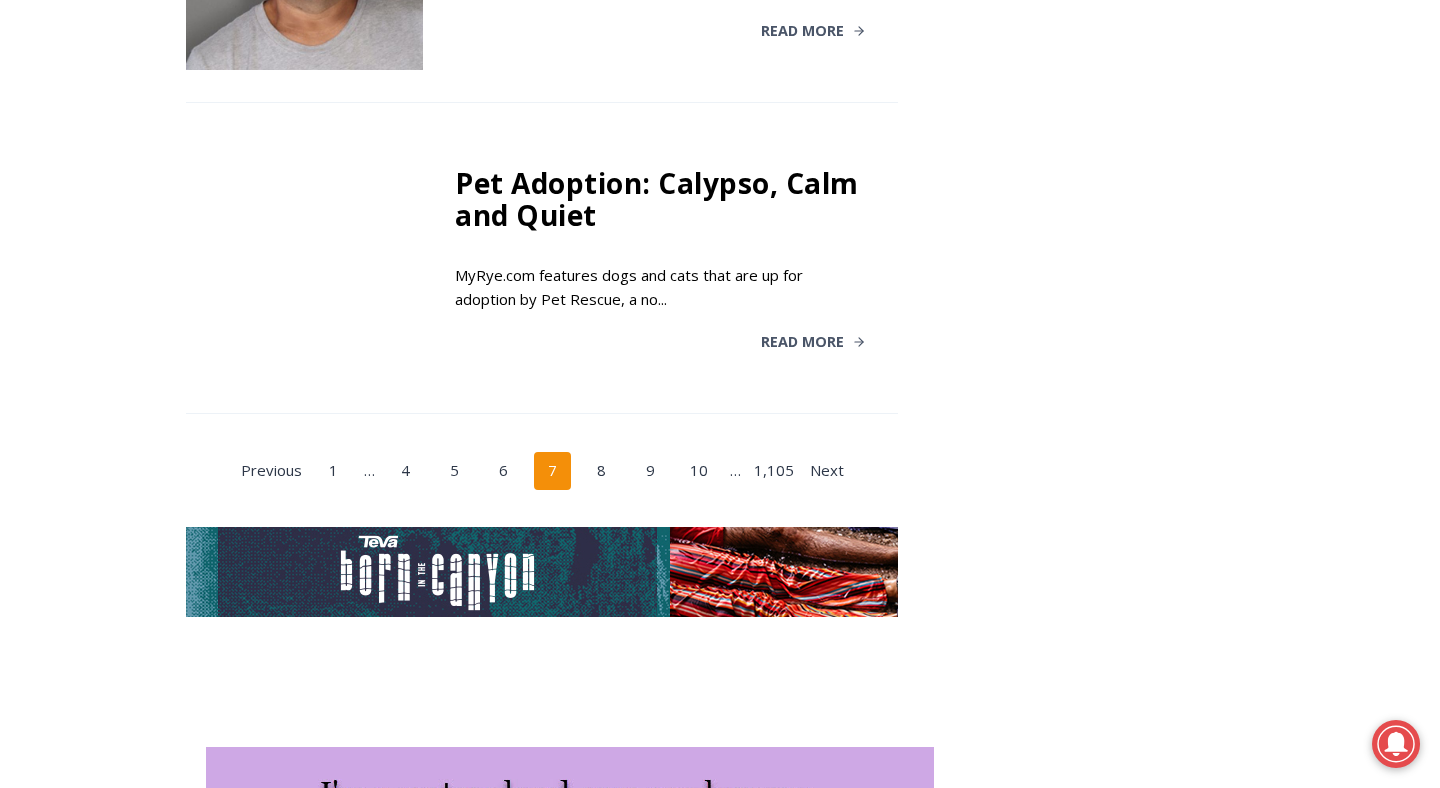 scroll, scrollTop: 3775, scrollLeft: 0, axis: vertical 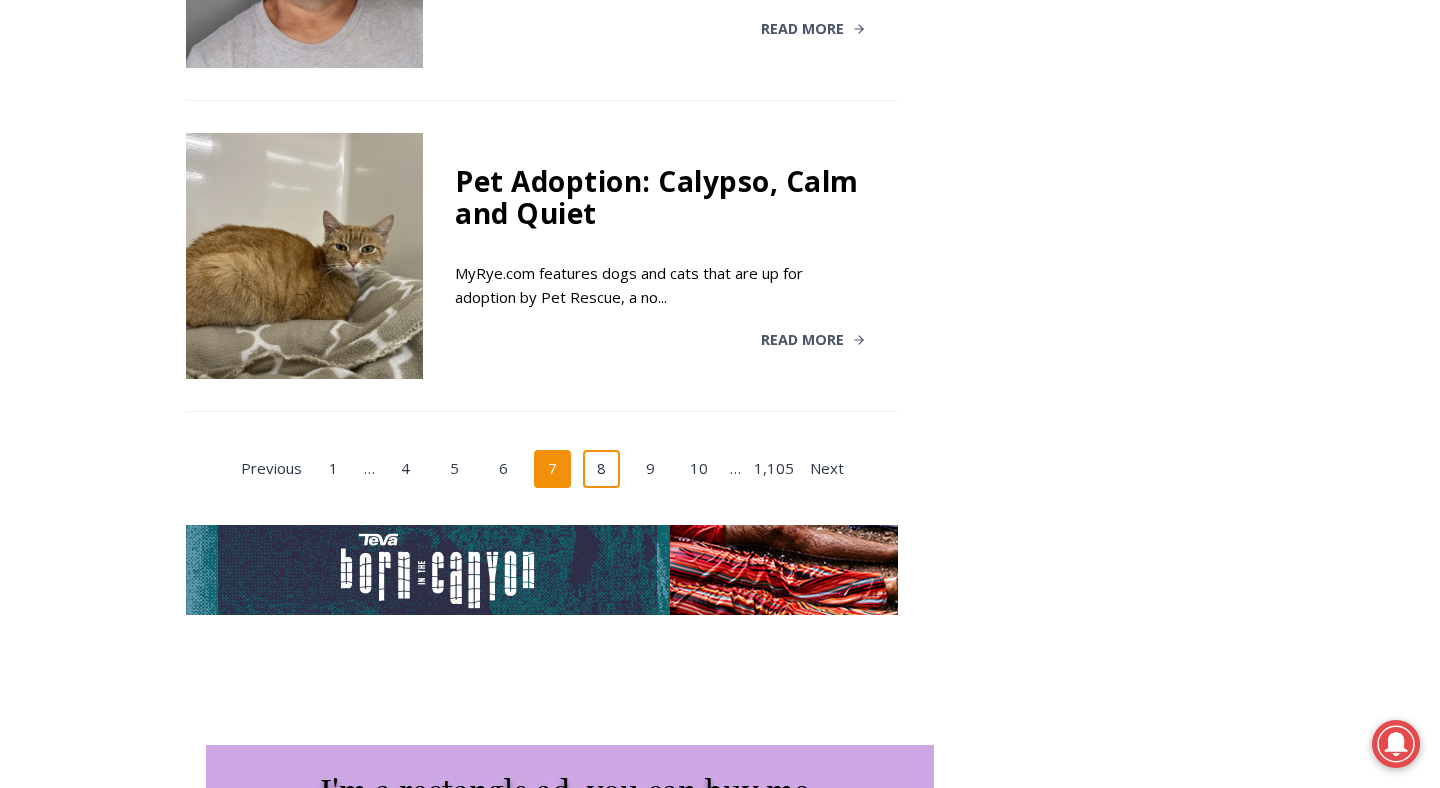 click on "8" at bounding box center (602, 469) 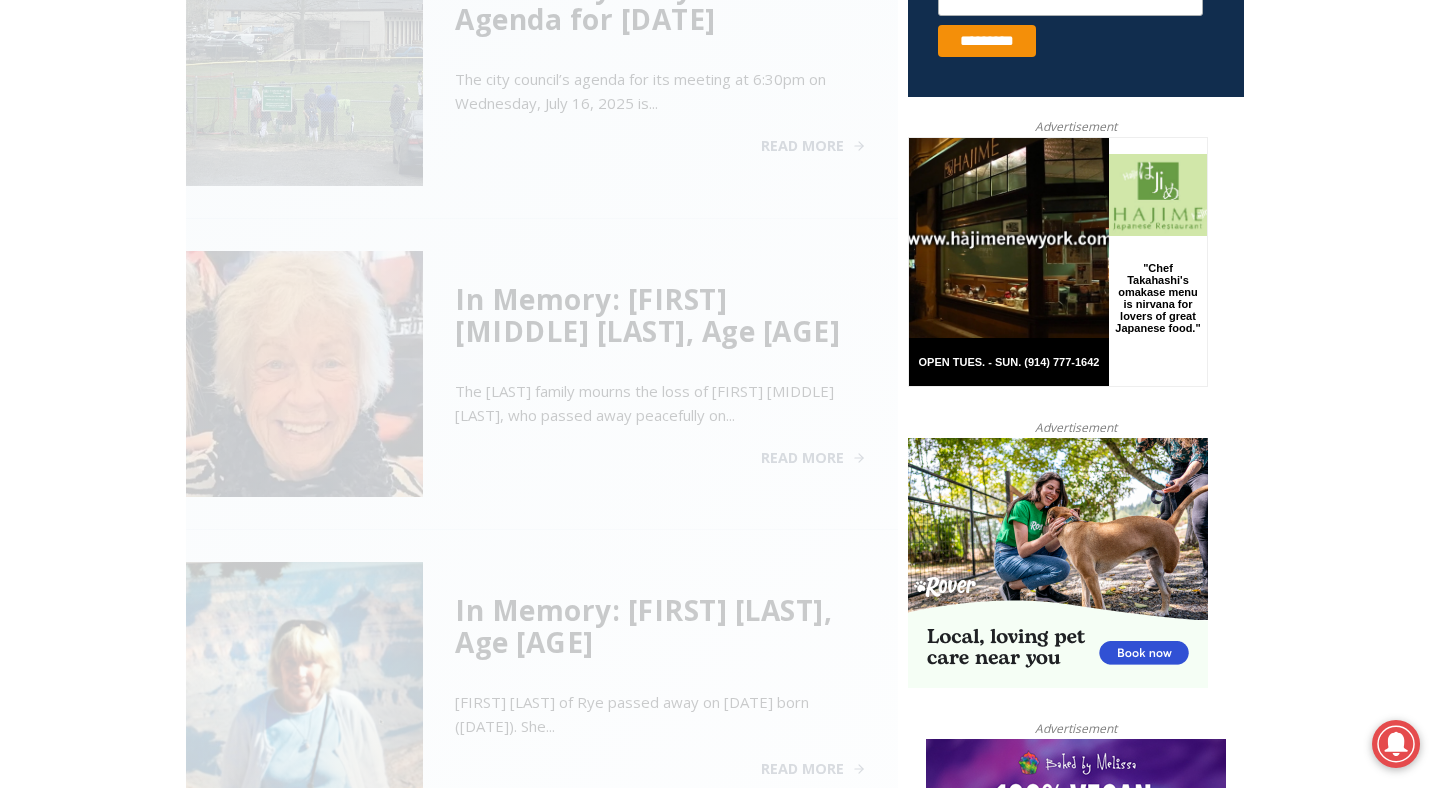 scroll, scrollTop: 807, scrollLeft: 0, axis: vertical 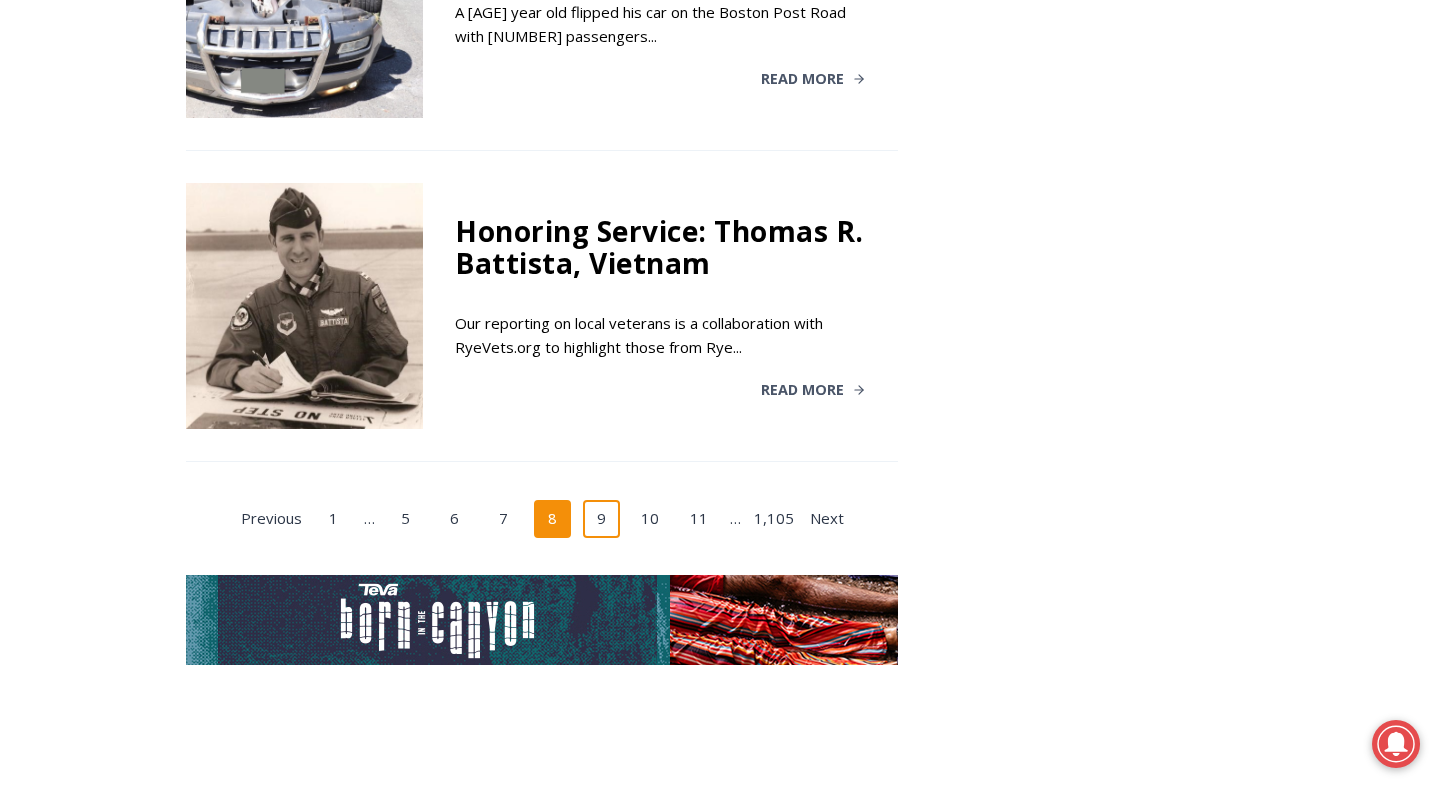 click on "9" at bounding box center [602, 519] 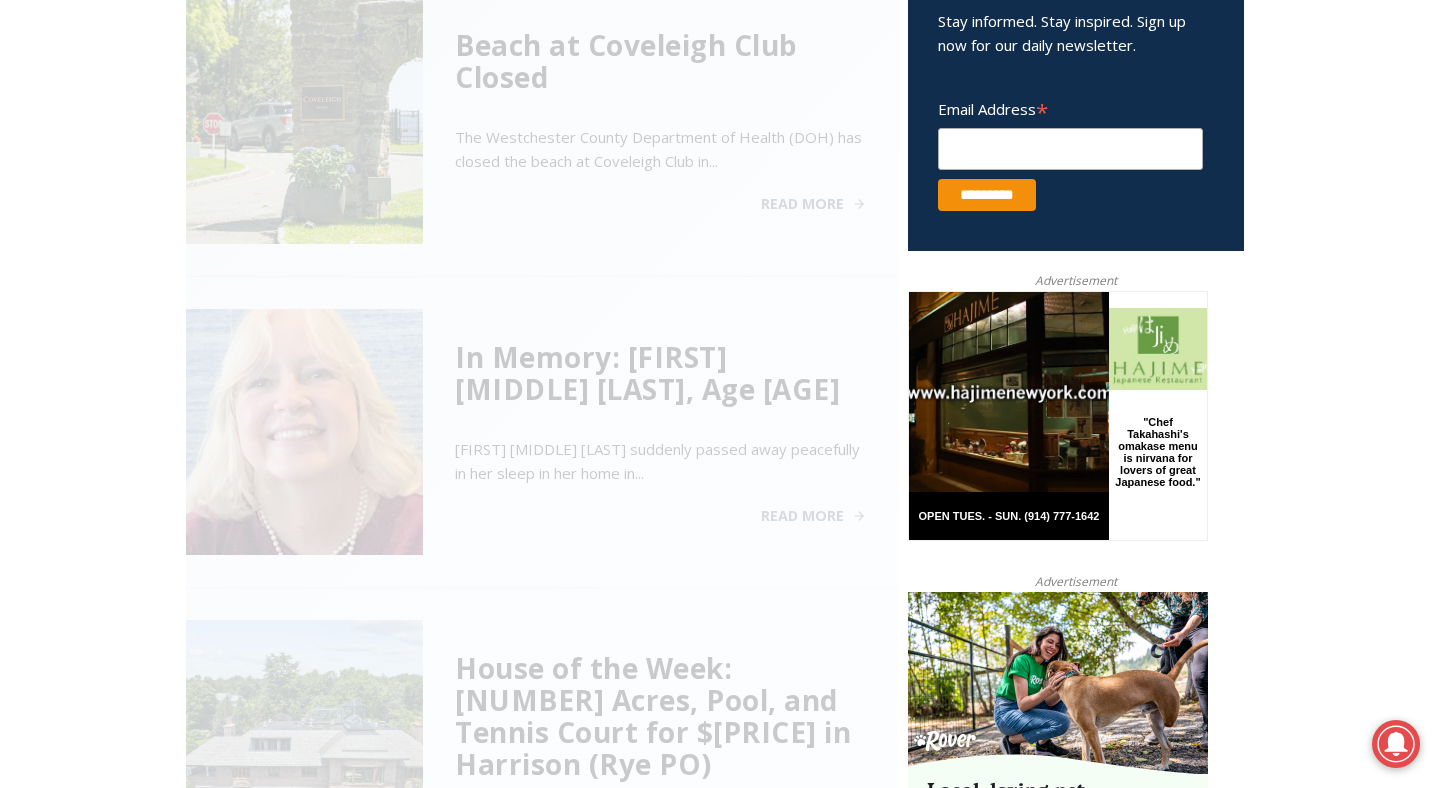 scroll, scrollTop: 807, scrollLeft: 0, axis: vertical 